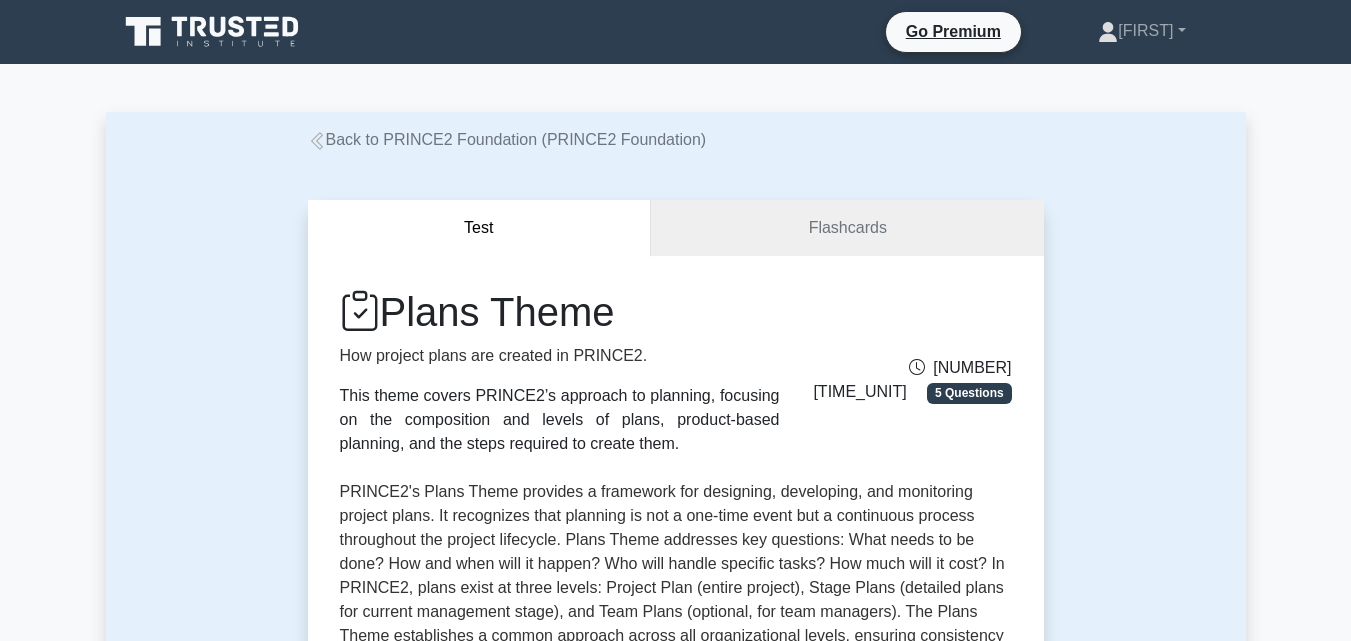 scroll, scrollTop: 1370, scrollLeft: 0, axis: vertical 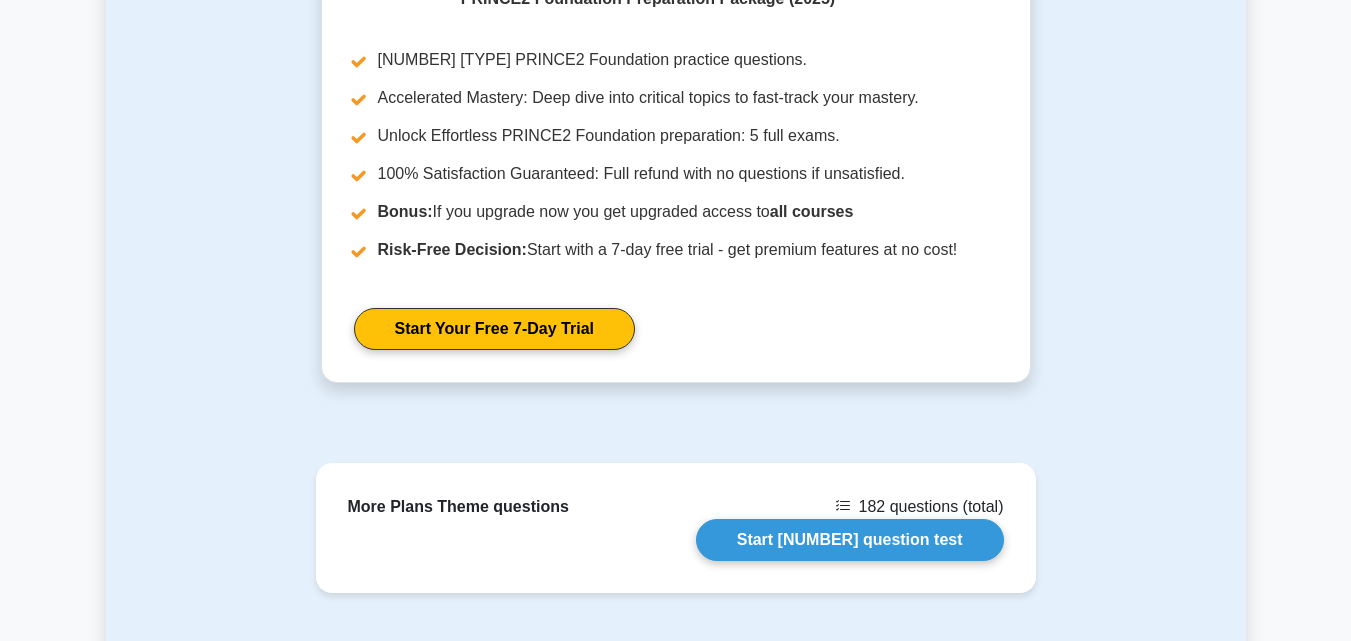 click on "Back to PRINCE2 Foundation (PRINCE2 Foundation)
Test
Flashcards
Plans Theme
How project plans are created in PRINCE2.
This theme covers PRINCE2’s approach to planning, focusing on the composition and levels of plans, product-based planning, and the steps required to create them.
," at bounding box center [675, -297] 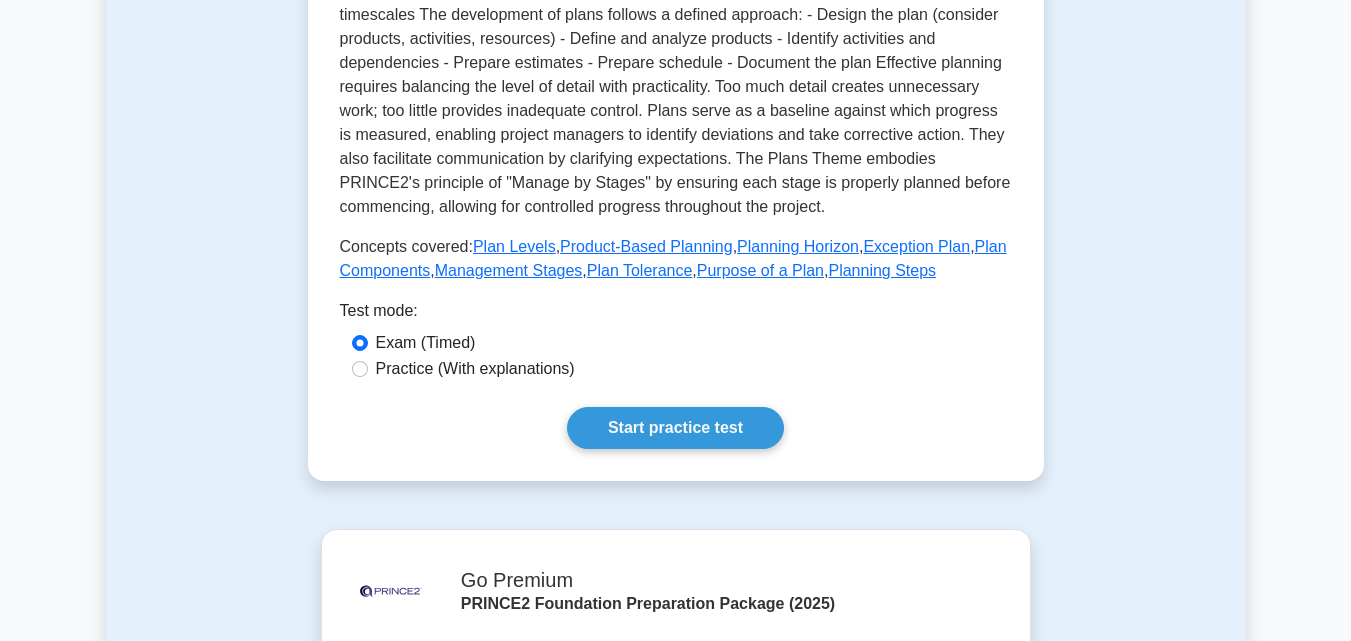 scroll, scrollTop: 750, scrollLeft: 0, axis: vertical 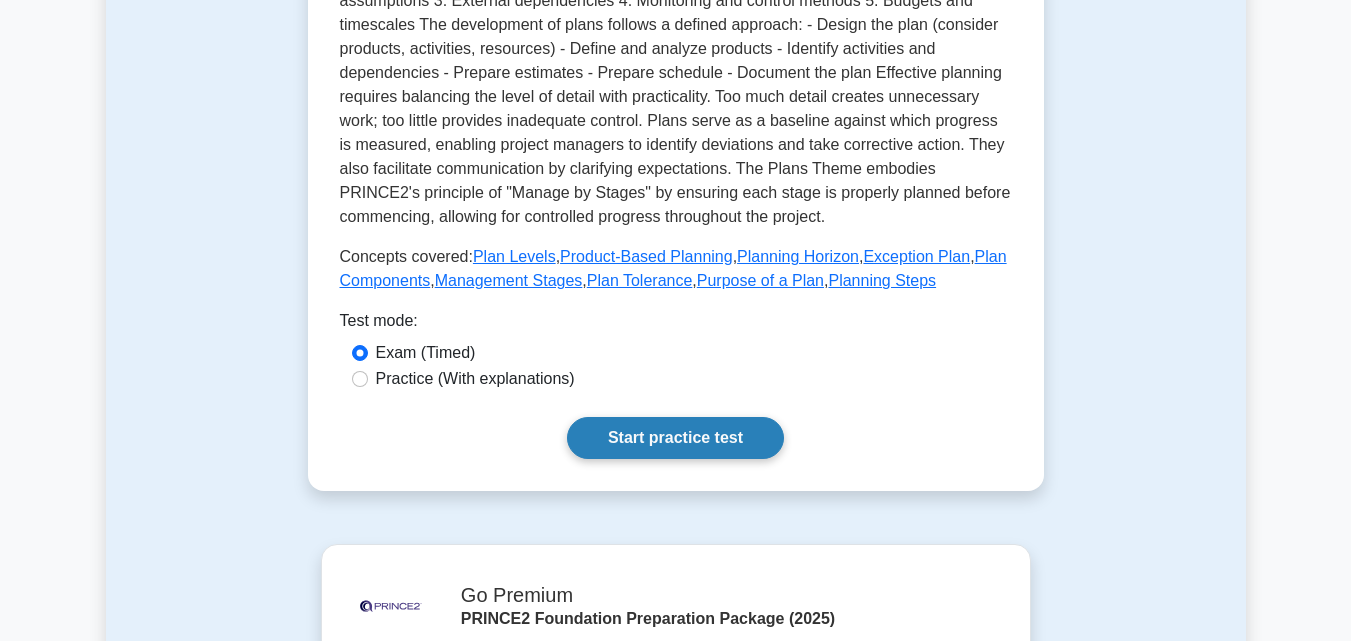 click on "Start practice test" at bounding box center (675, 438) 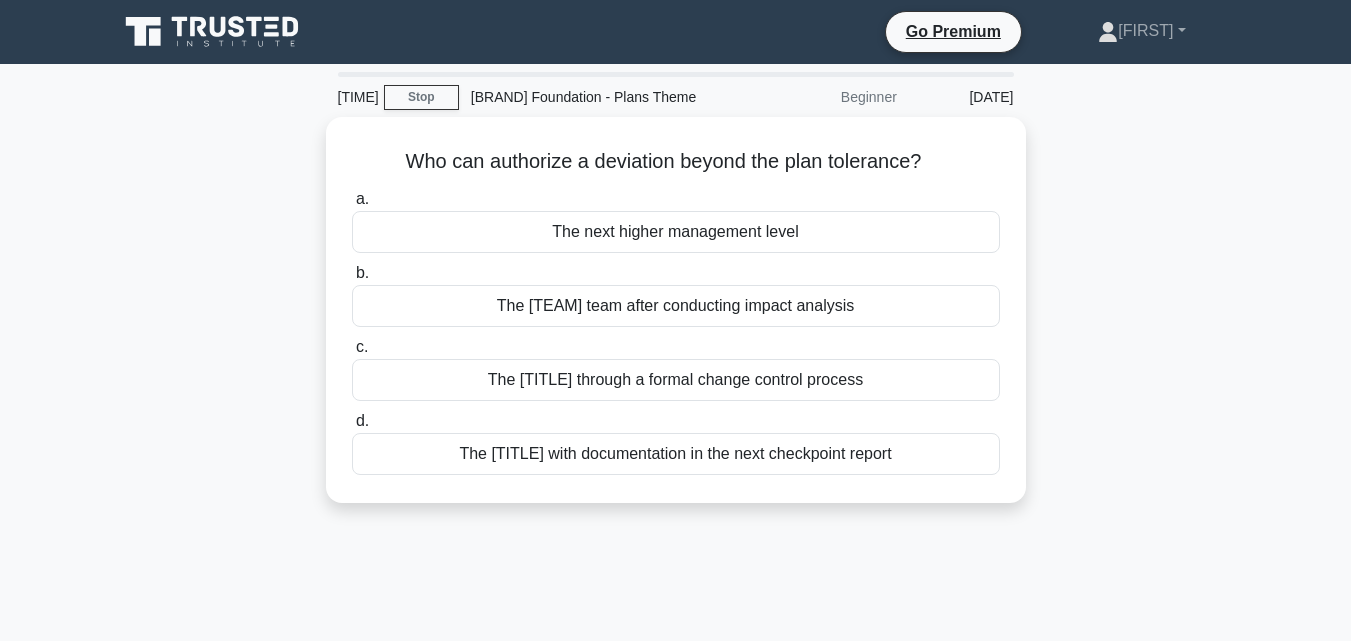 scroll, scrollTop: 0, scrollLeft: 0, axis: both 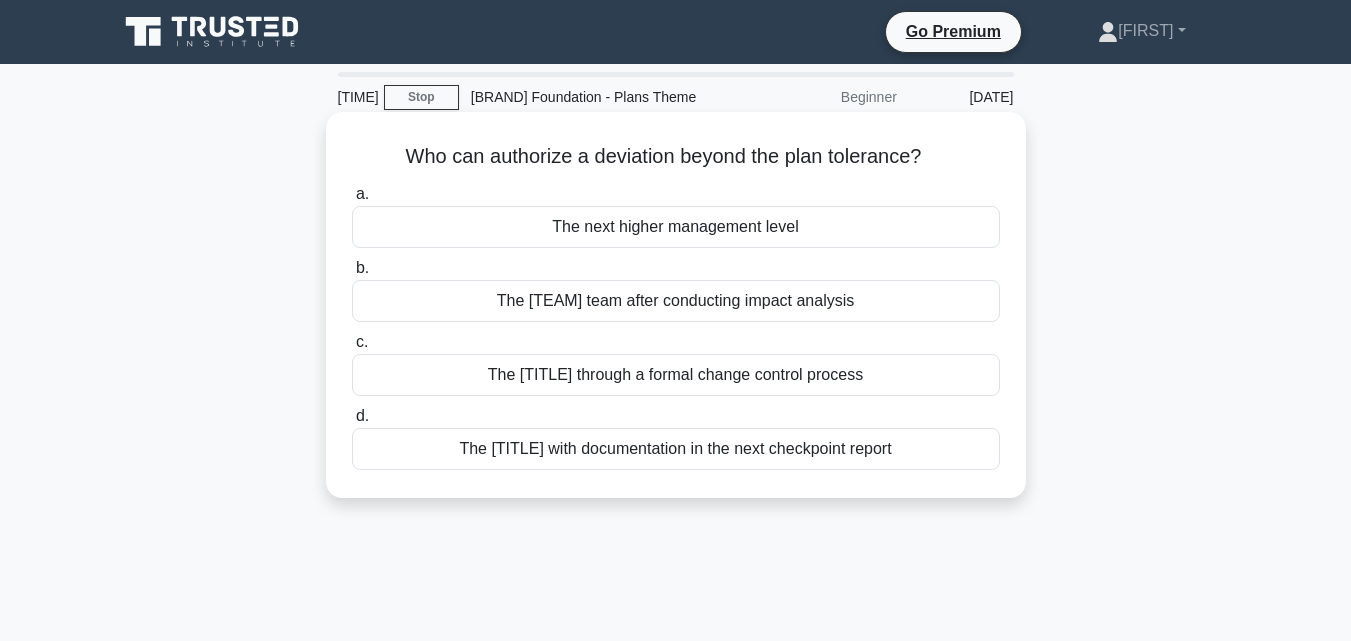 click on "The next higher management level" at bounding box center [676, 227] 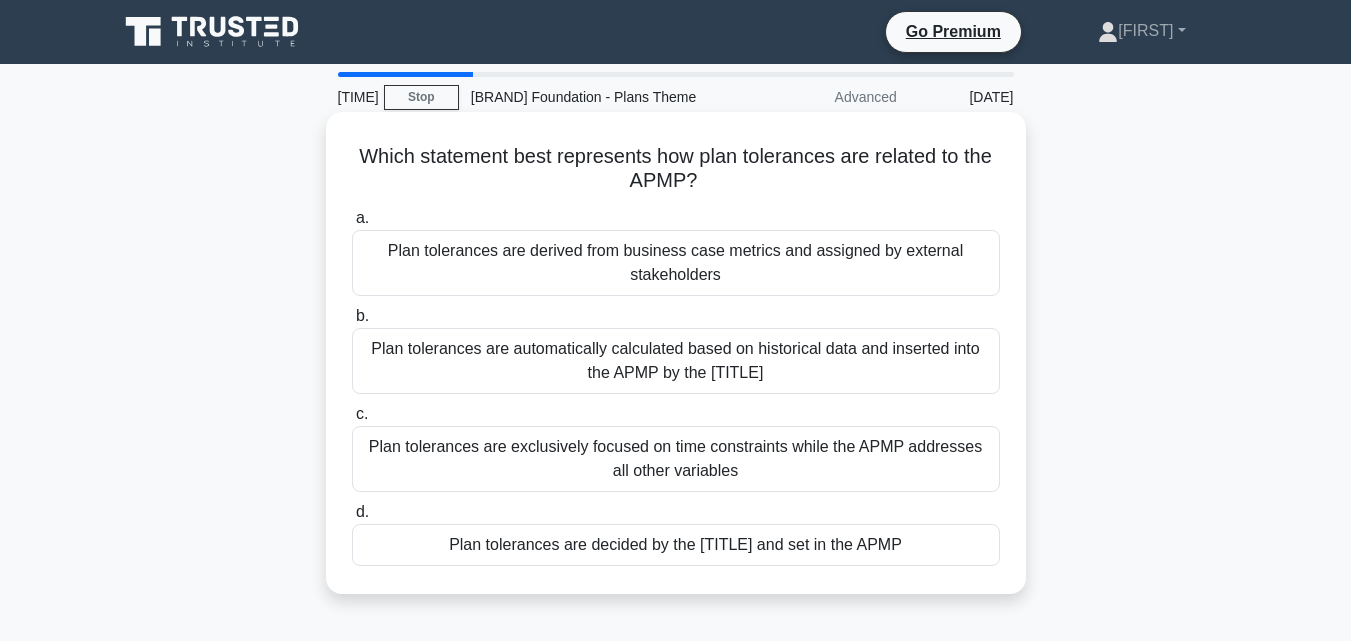 click on "Plan tolerances are decided by the [TITLE] and set in the APMP" at bounding box center (676, 545) 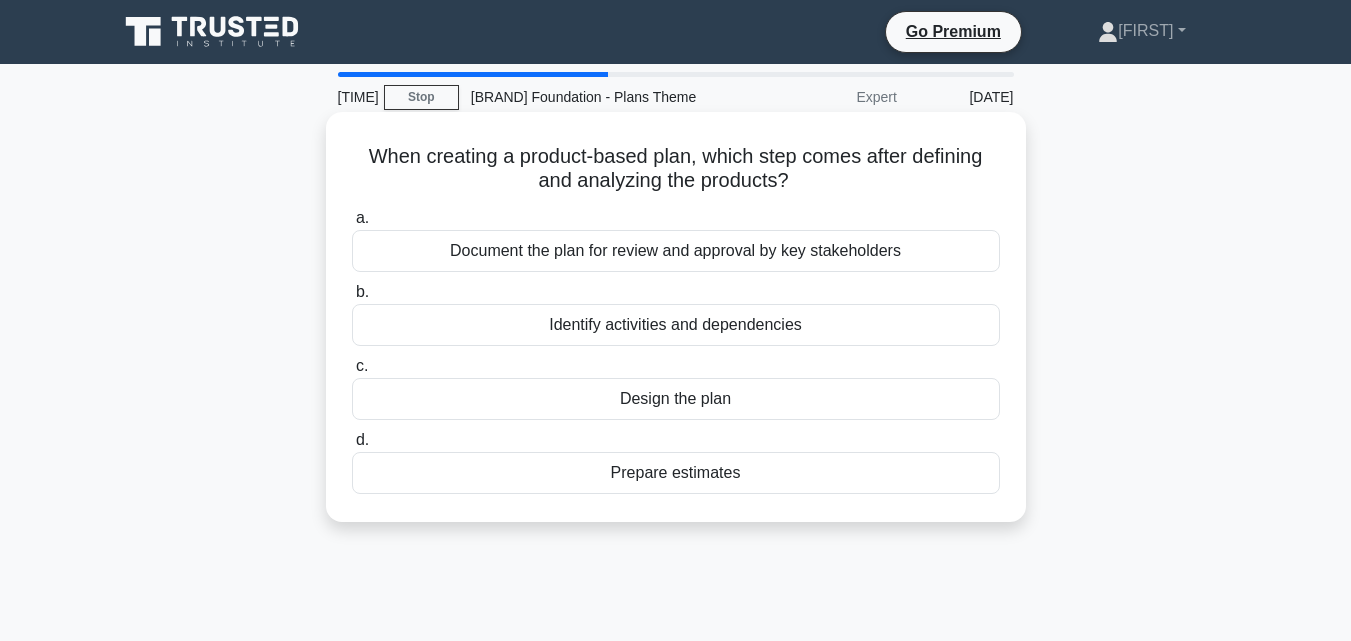click on "Design the plan" at bounding box center [676, 399] 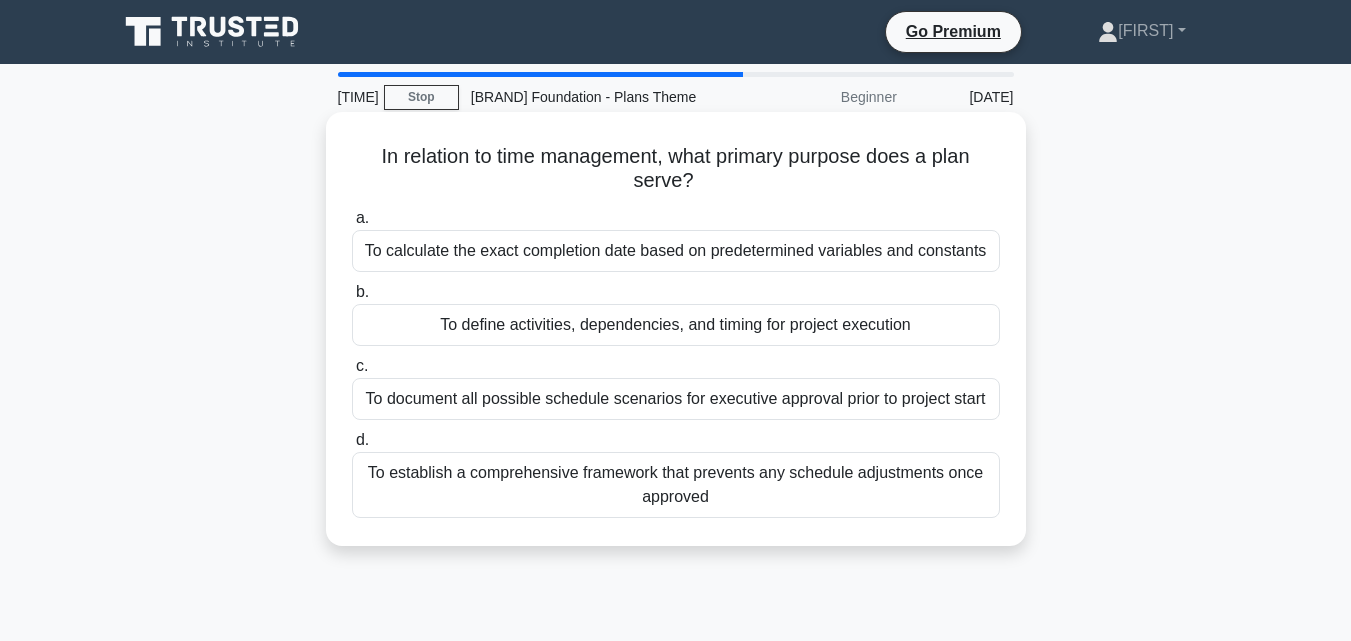click on "To define activities, dependencies, and timing for project execution" at bounding box center [676, 325] 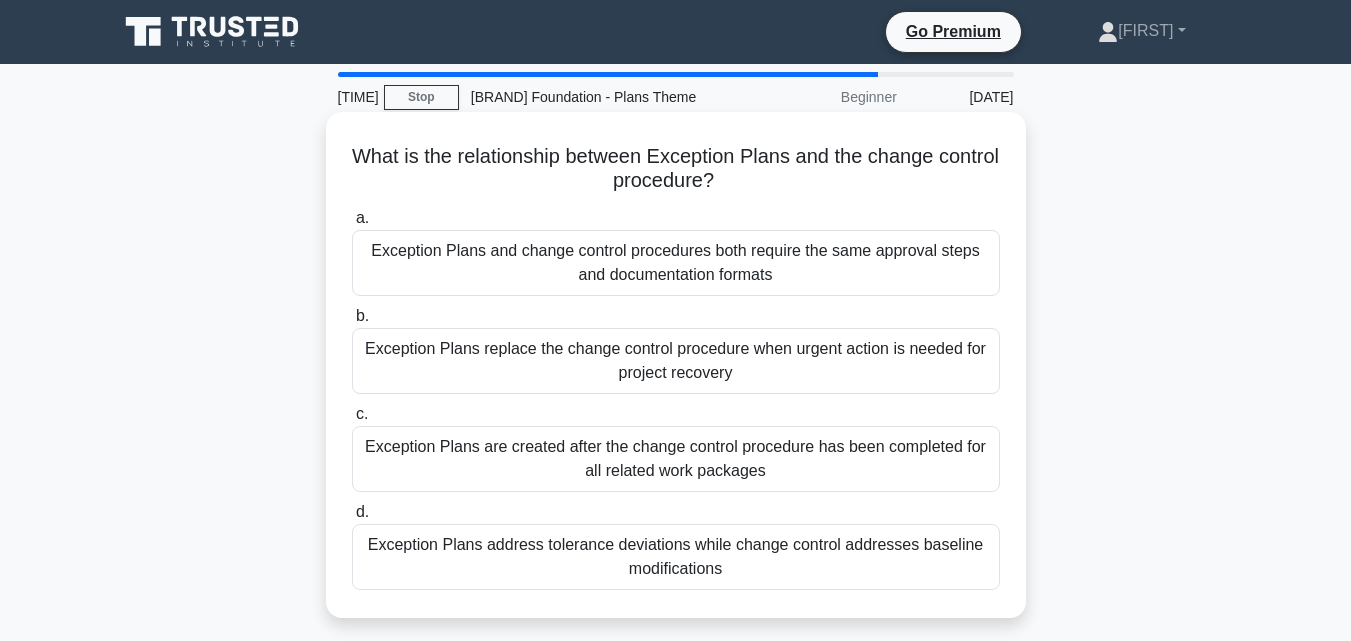click on "Exception Plans address tolerance deviations while change control addresses baseline modifications" at bounding box center (676, 557) 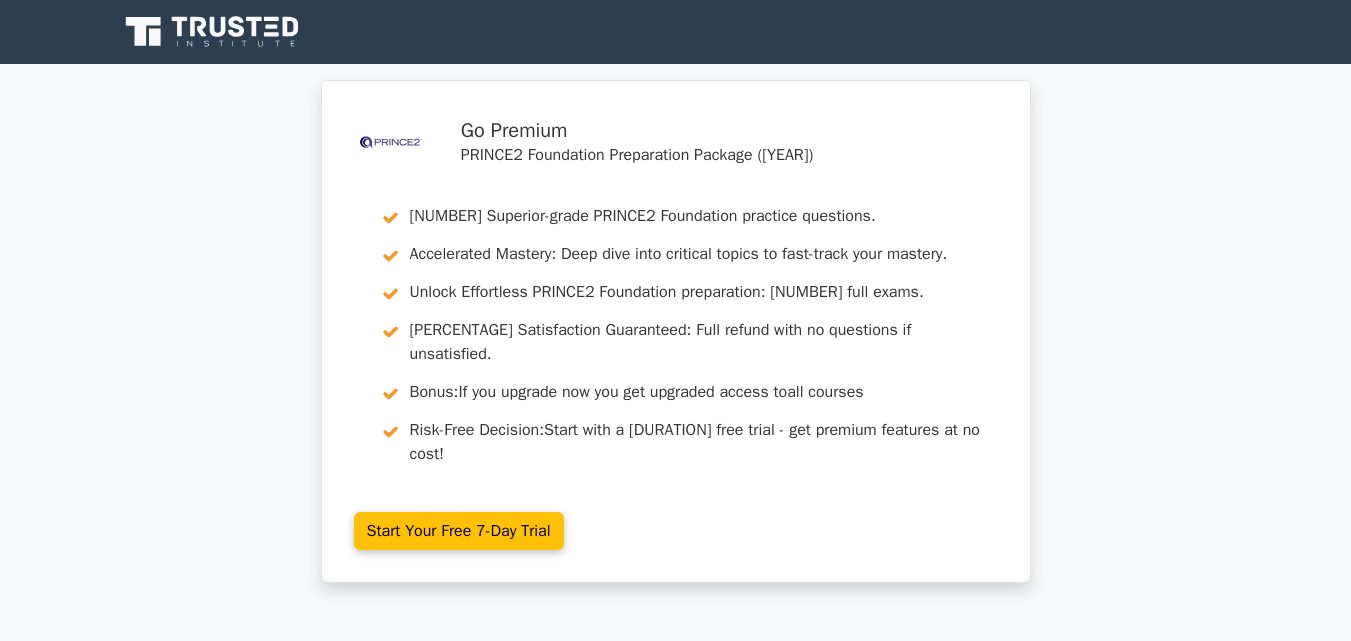 scroll, scrollTop: 0, scrollLeft: 0, axis: both 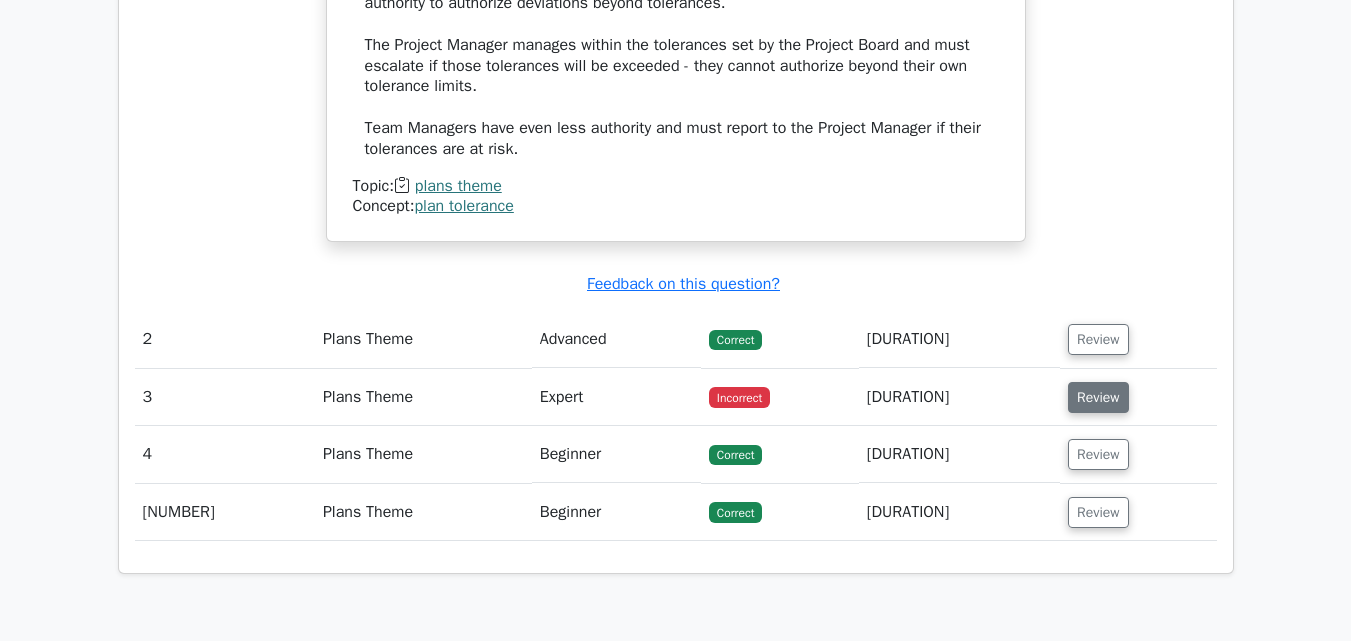 click on "Review" at bounding box center [1098, 397] 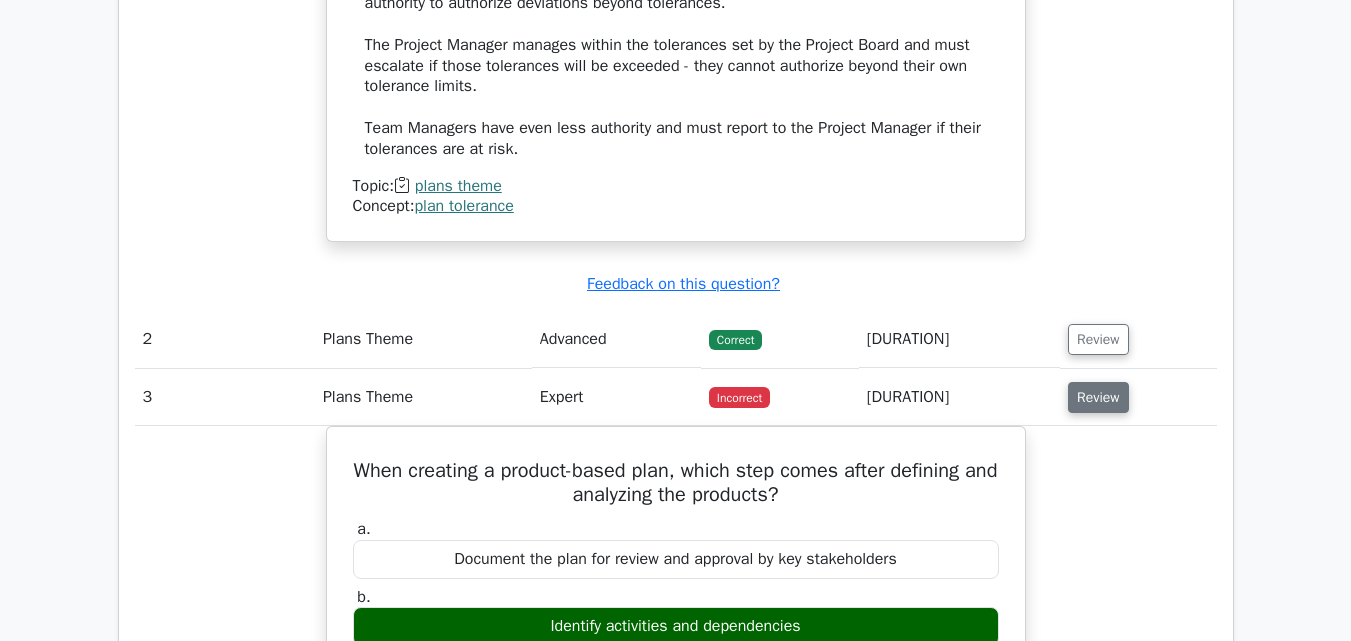 click on "Review" at bounding box center (1098, 397) 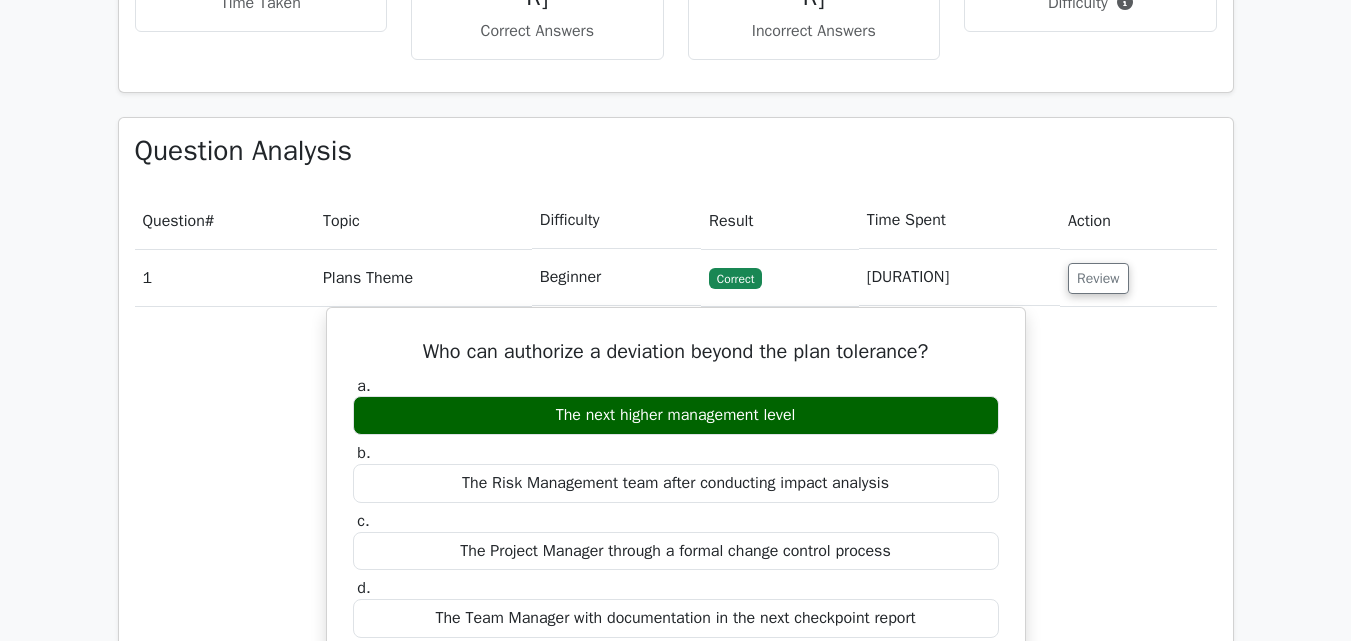 scroll, scrollTop: 1303, scrollLeft: 0, axis: vertical 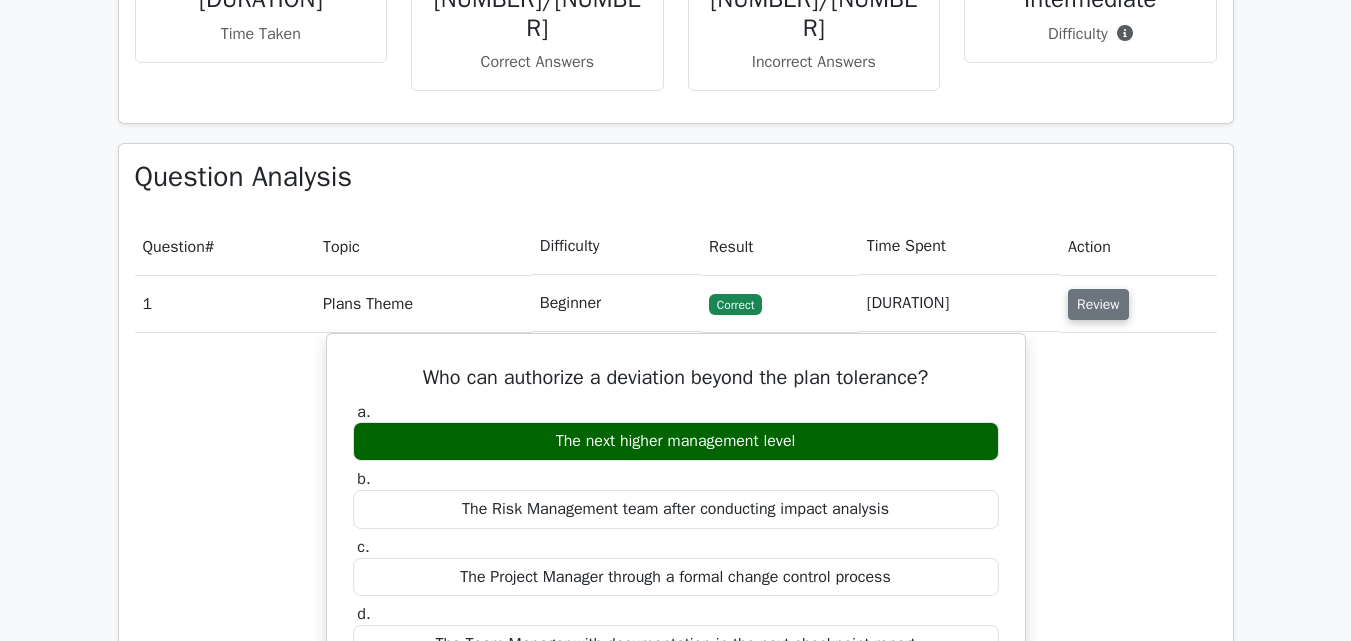 click on "Review" at bounding box center (1098, 304) 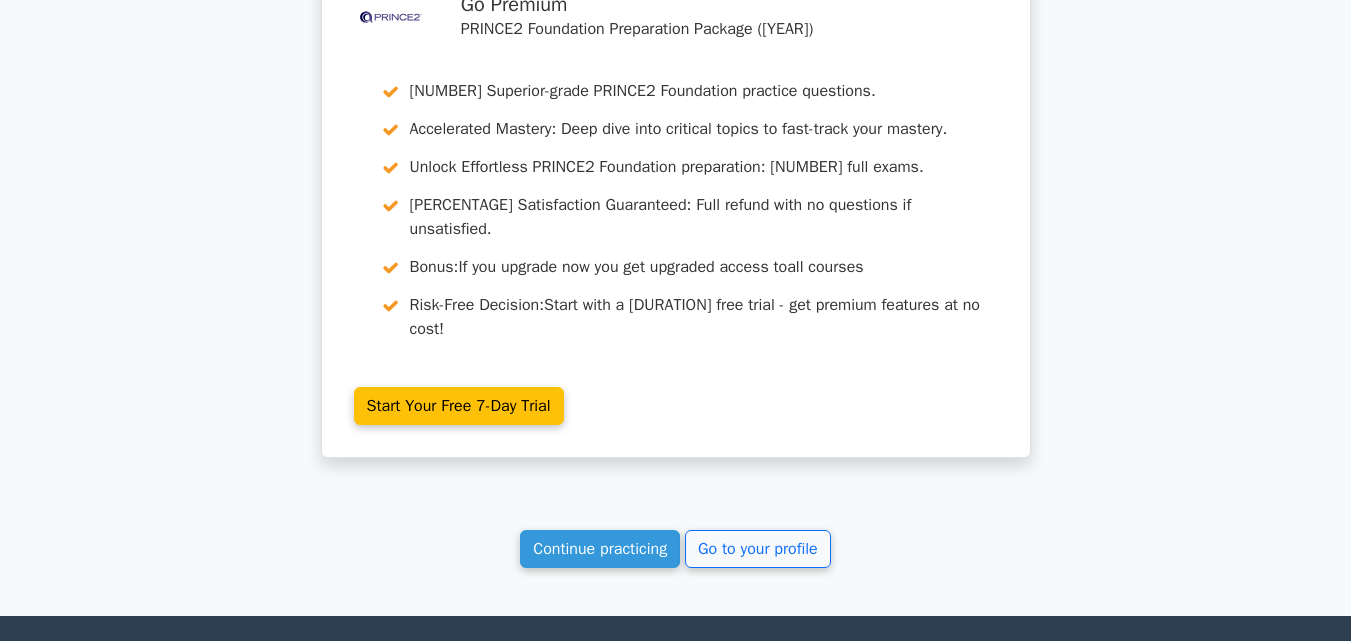 scroll, scrollTop: 2044, scrollLeft: 0, axis: vertical 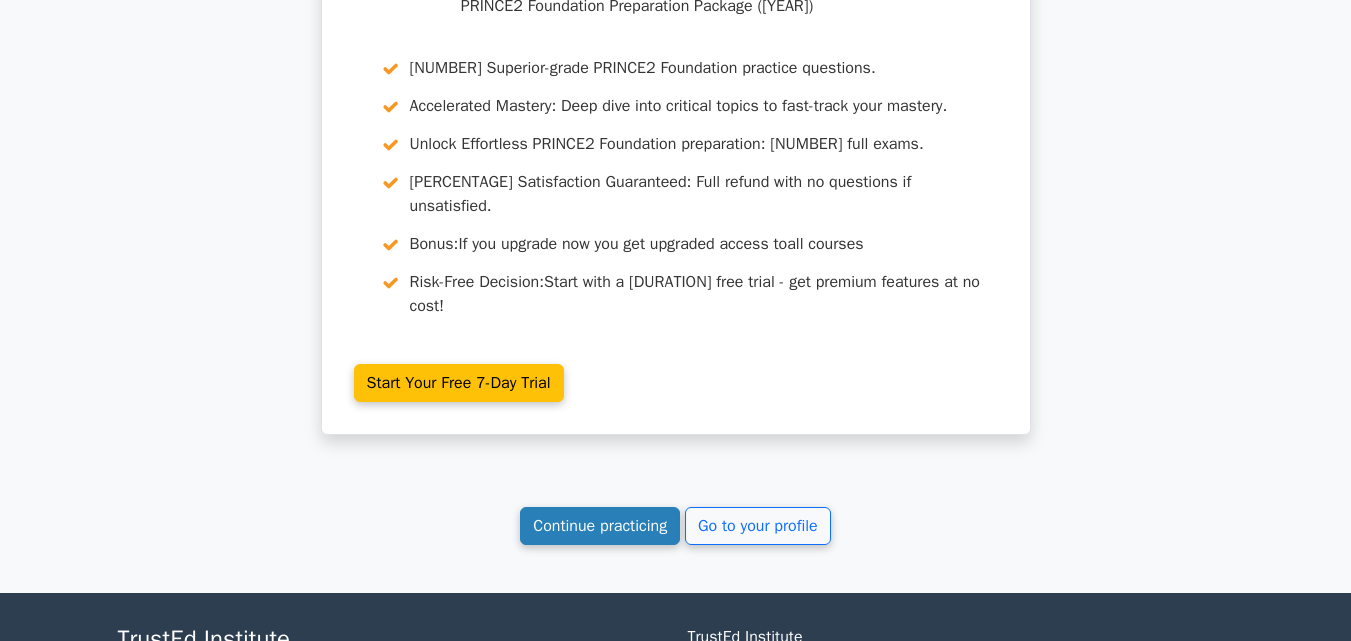 click on "Continue practicing" at bounding box center [600, 526] 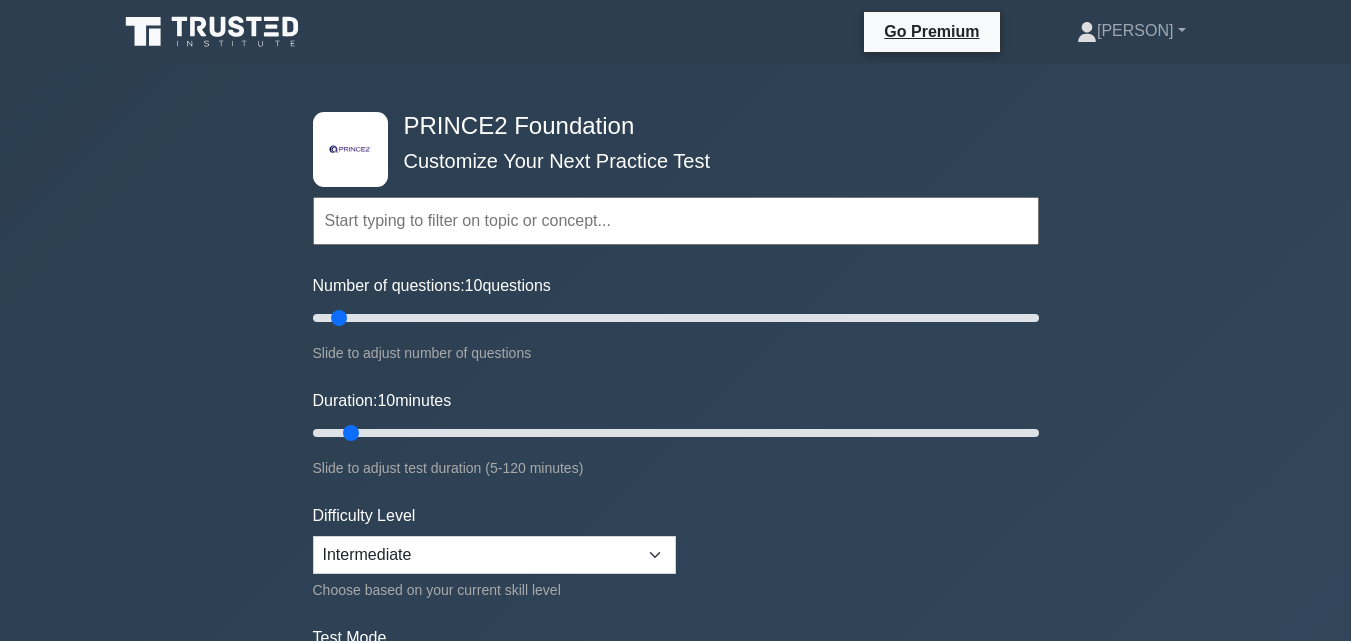 scroll, scrollTop: 0, scrollLeft: 0, axis: both 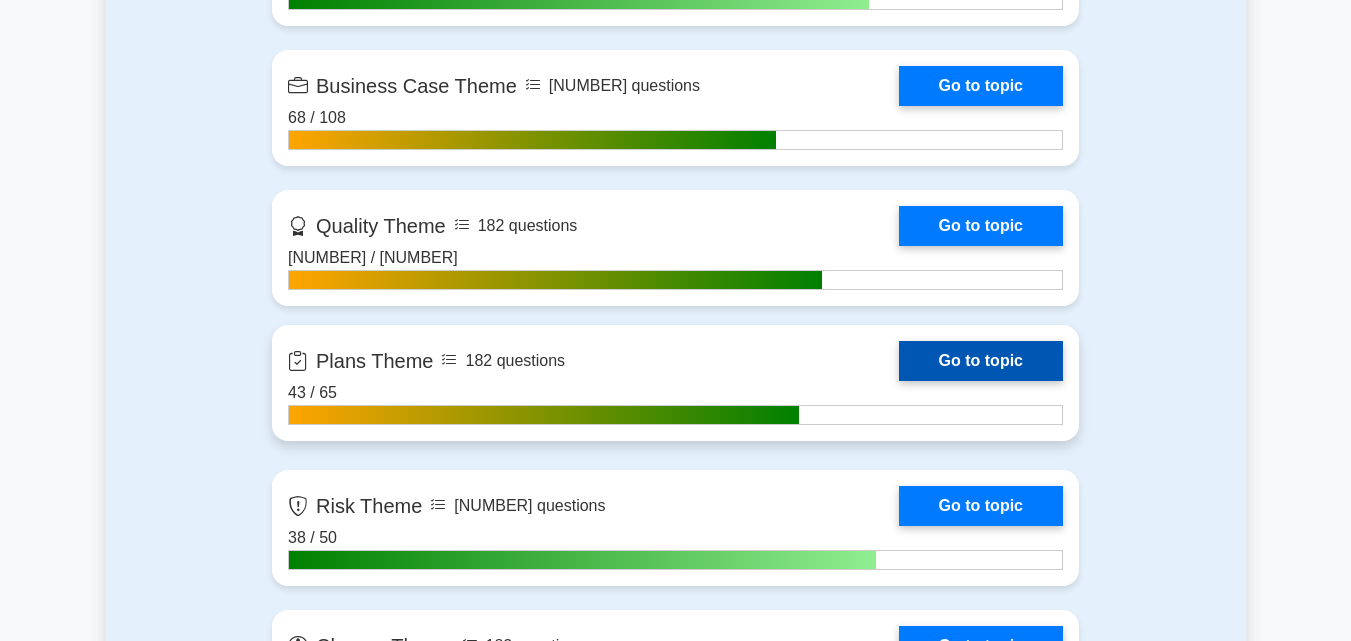 click on "Go to topic" at bounding box center (981, 361) 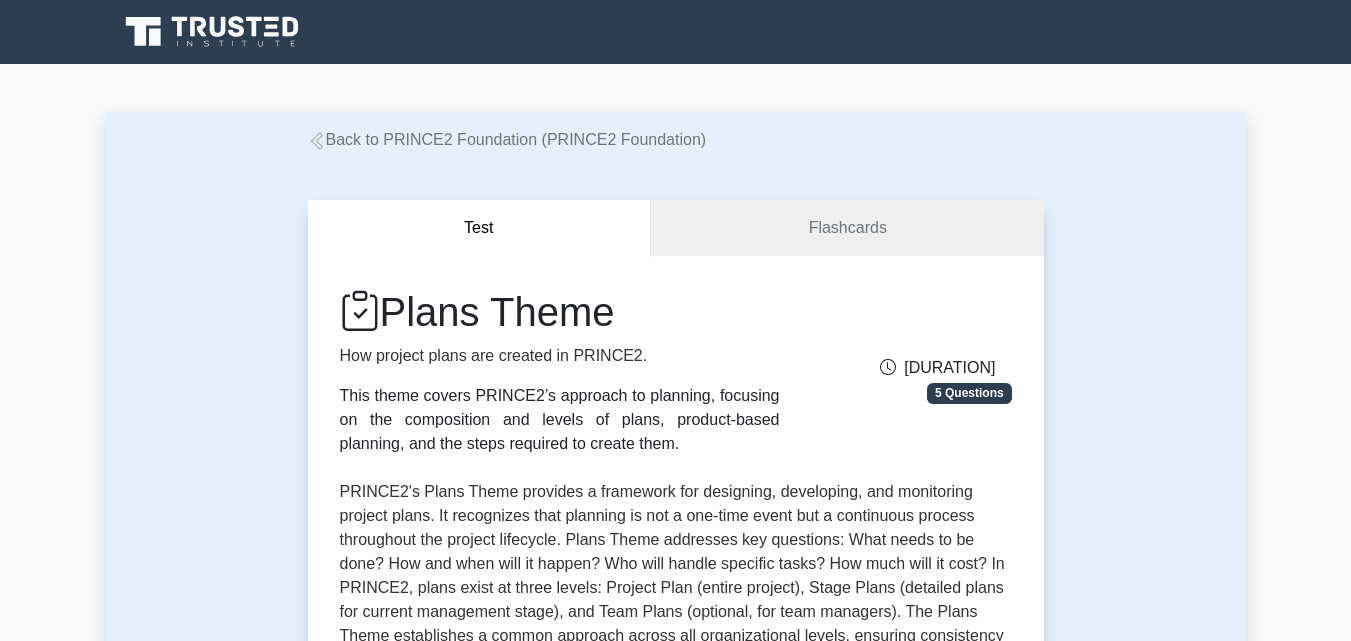 scroll, scrollTop: 0, scrollLeft: 0, axis: both 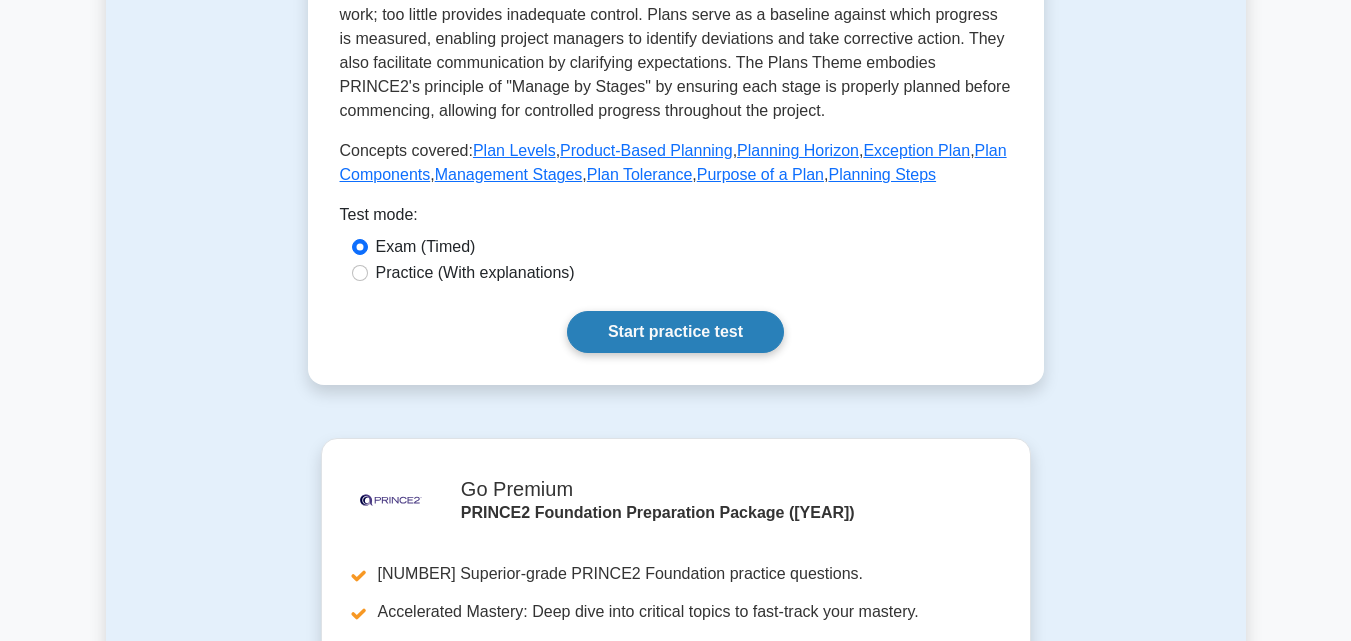 click on "Start practice test" at bounding box center [675, 332] 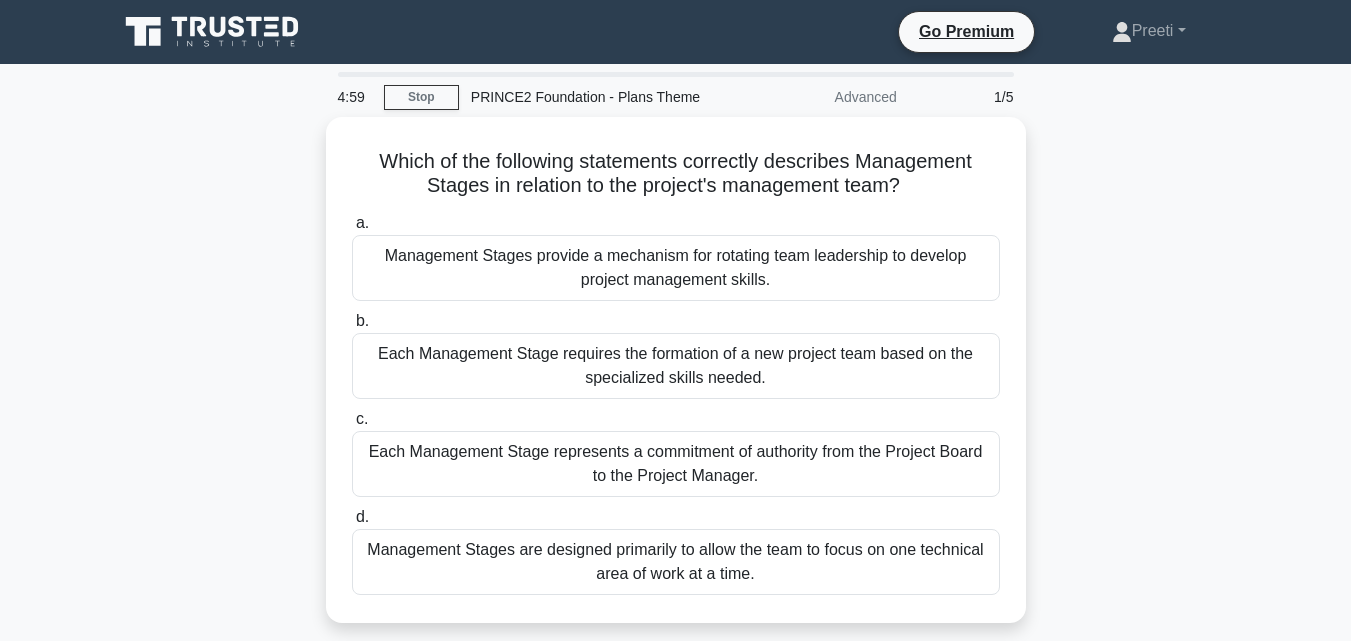 scroll, scrollTop: 0, scrollLeft: 0, axis: both 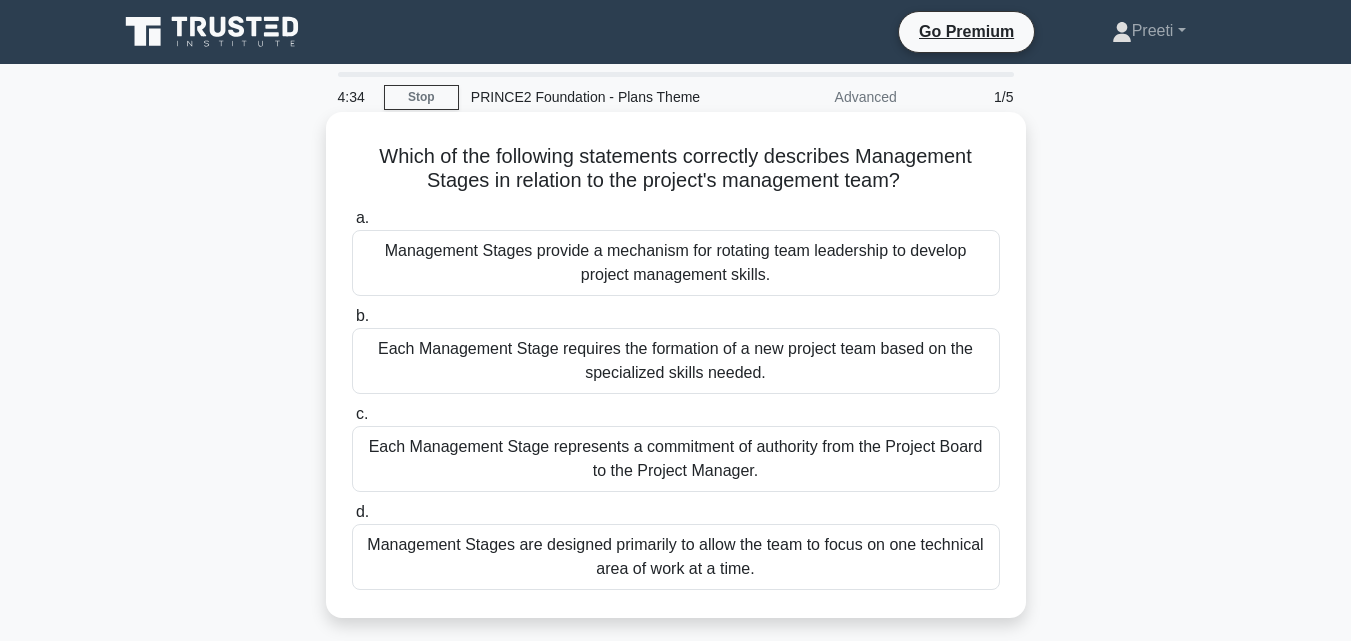 click on "Management Stages are designed primarily to allow the team to focus on one technical area of work at a time." at bounding box center (676, 557) 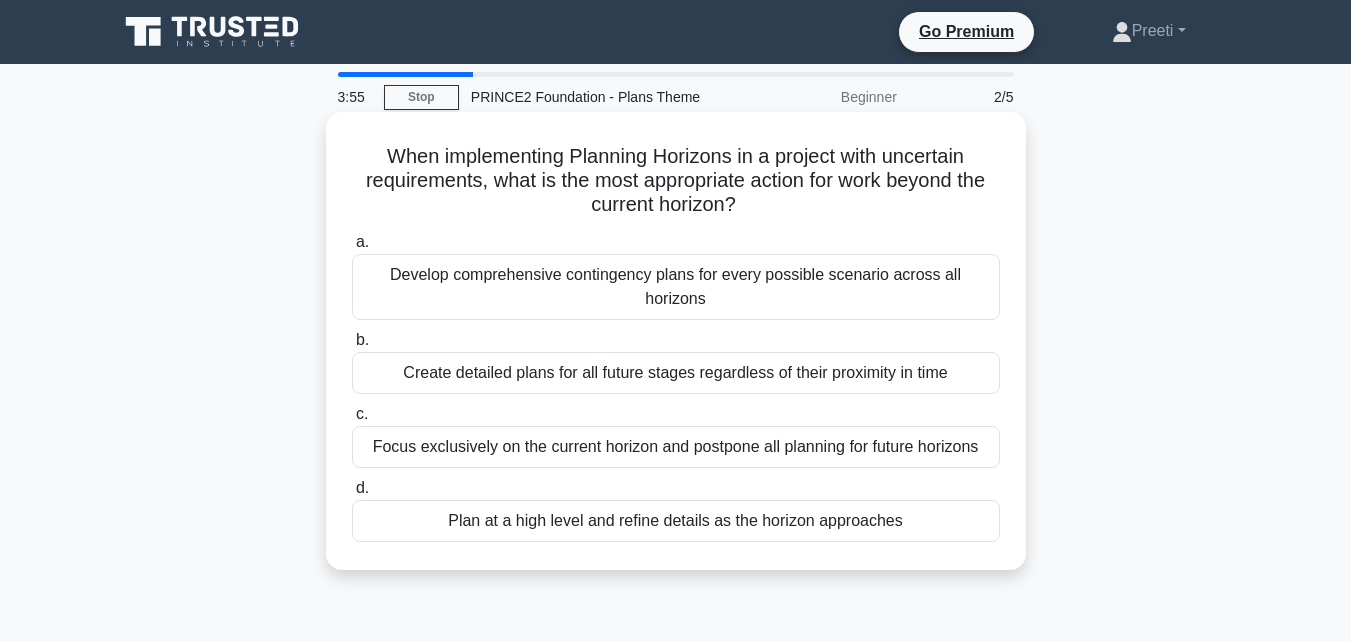 click on "Develop comprehensive contingency plans for every possible scenario across all horizons" at bounding box center (676, 287) 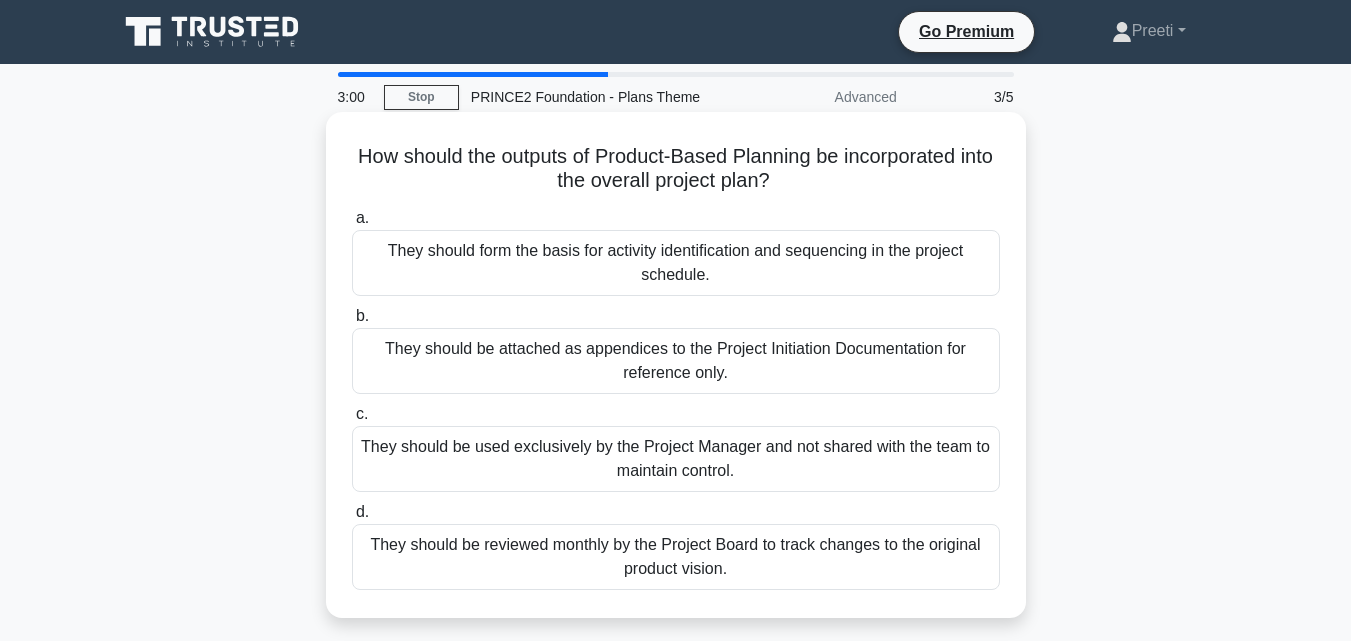 click on "They should form the basis for activity identification and sequencing in the project schedule." at bounding box center (676, 263) 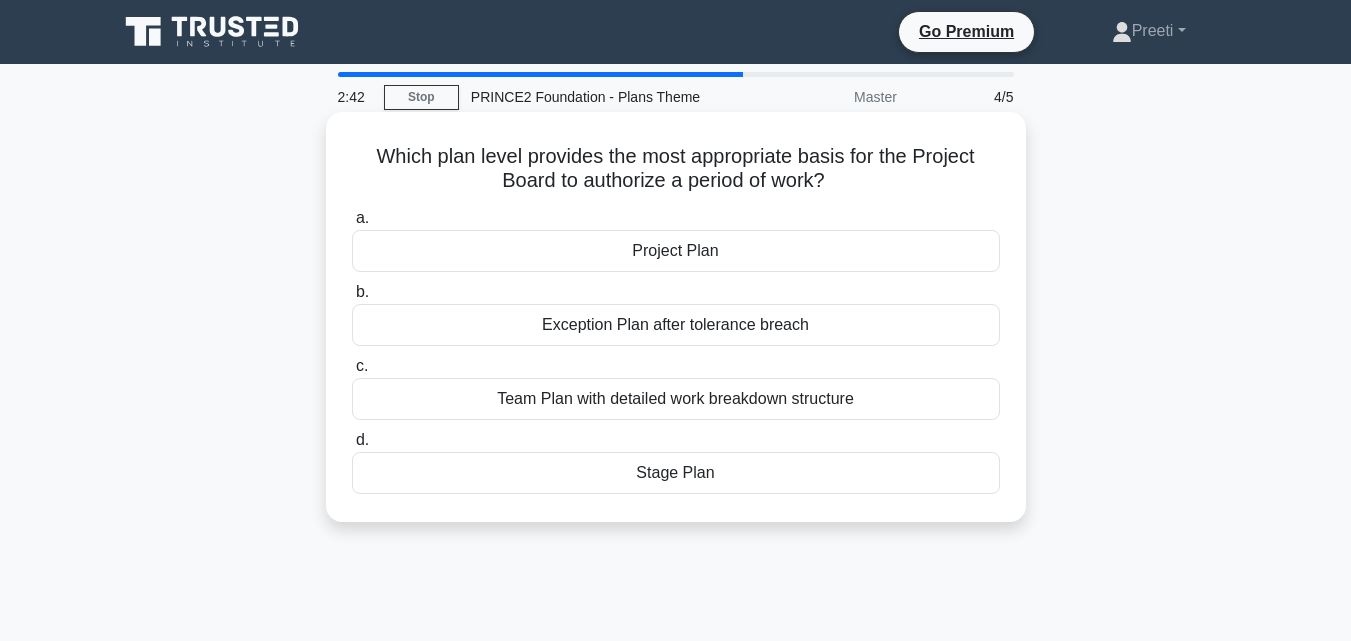 click on "Project Plan" at bounding box center (676, 251) 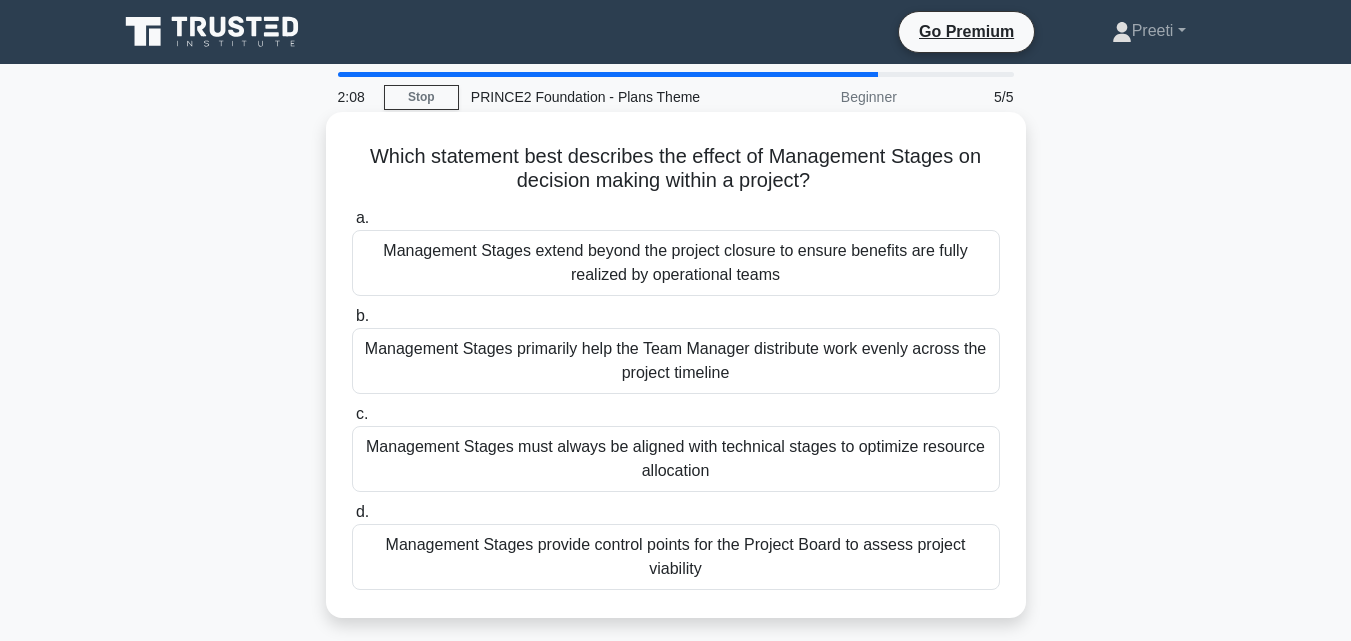 click on "Management Stages provide control points for the Project Board to assess project viability" at bounding box center (676, 557) 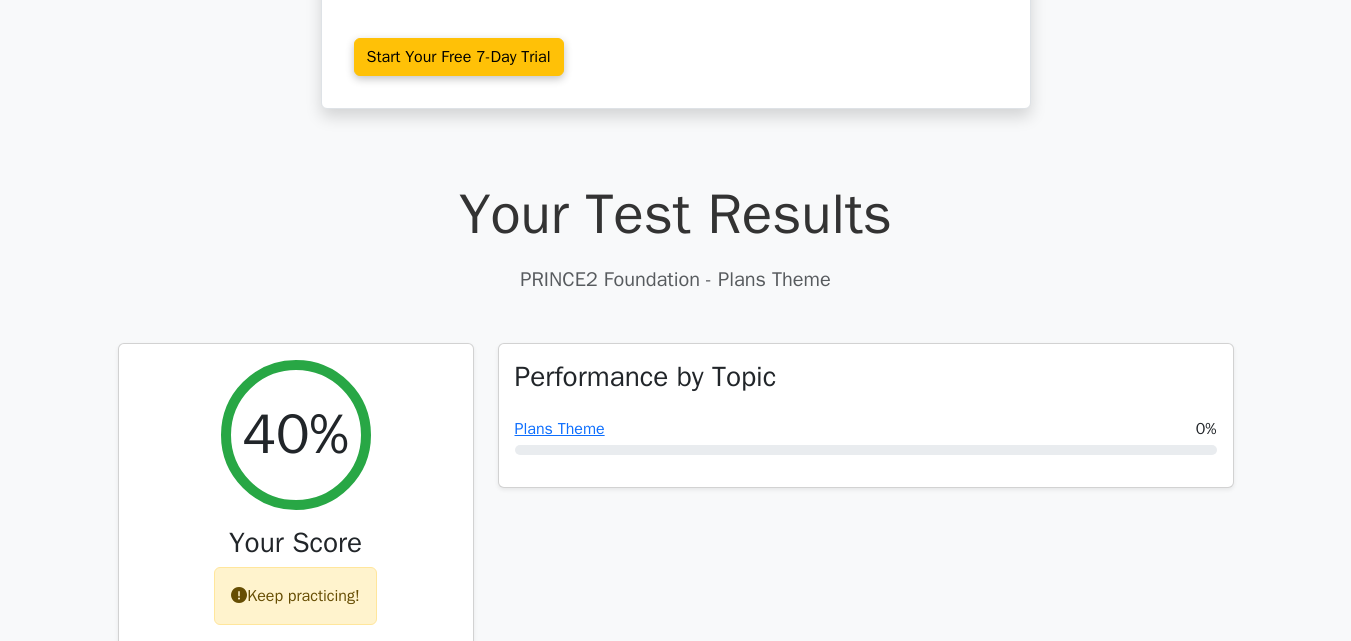 scroll, scrollTop: 880, scrollLeft: 0, axis: vertical 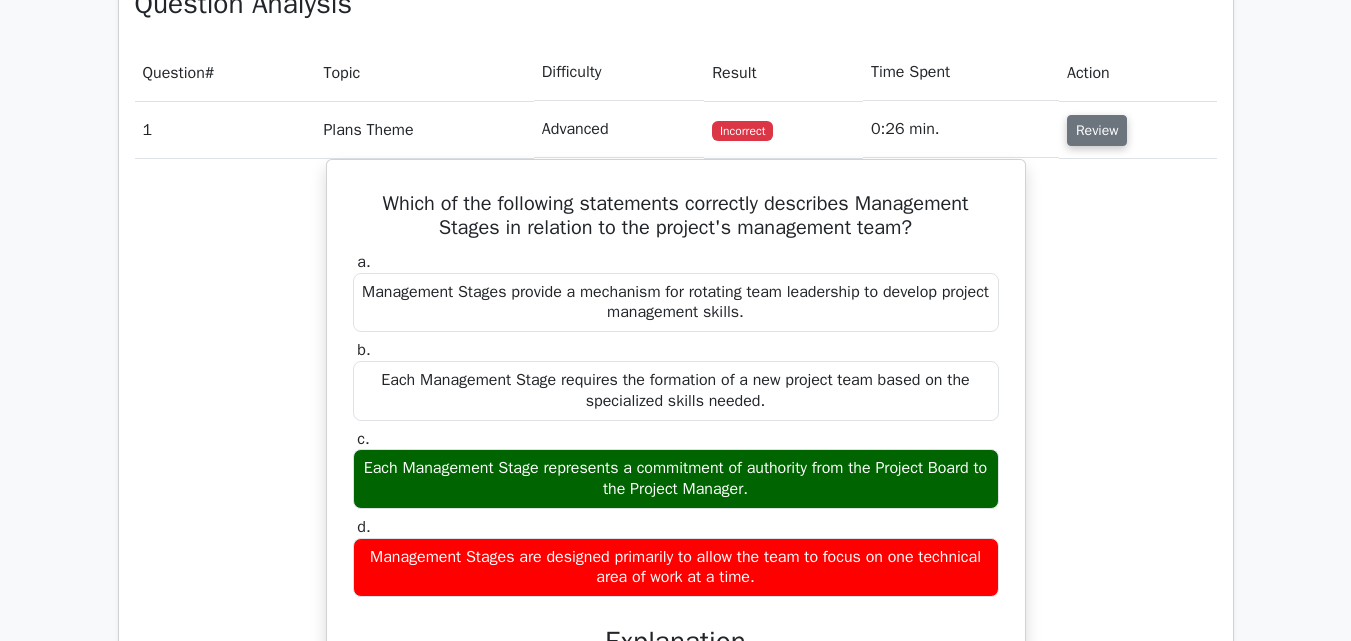 click on "Review" at bounding box center (1097, 130) 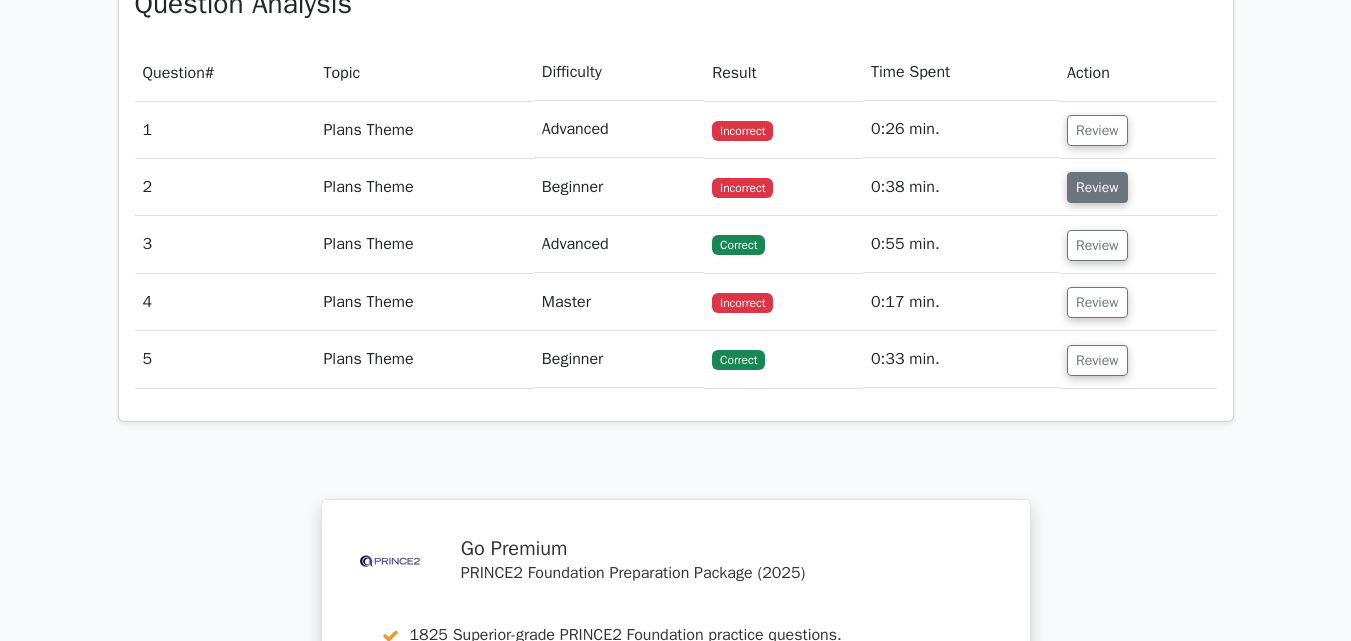 click on "Review" at bounding box center [1097, 187] 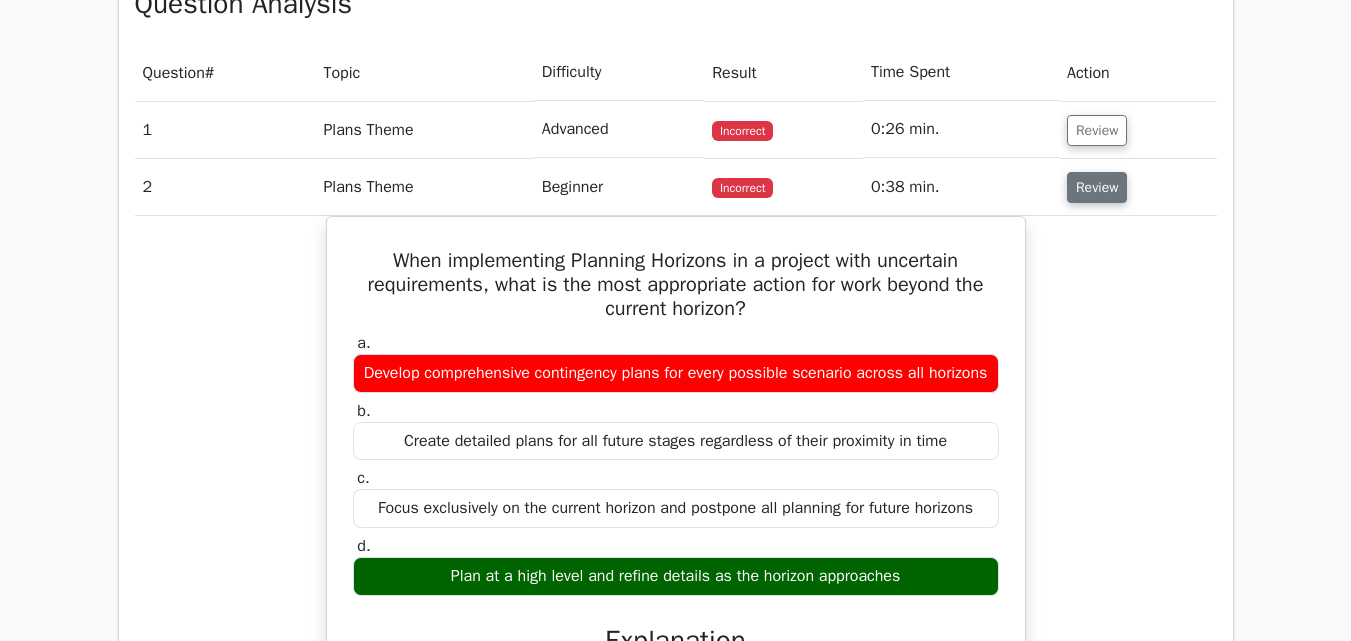 click on "Review" at bounding box center (1097, 187) 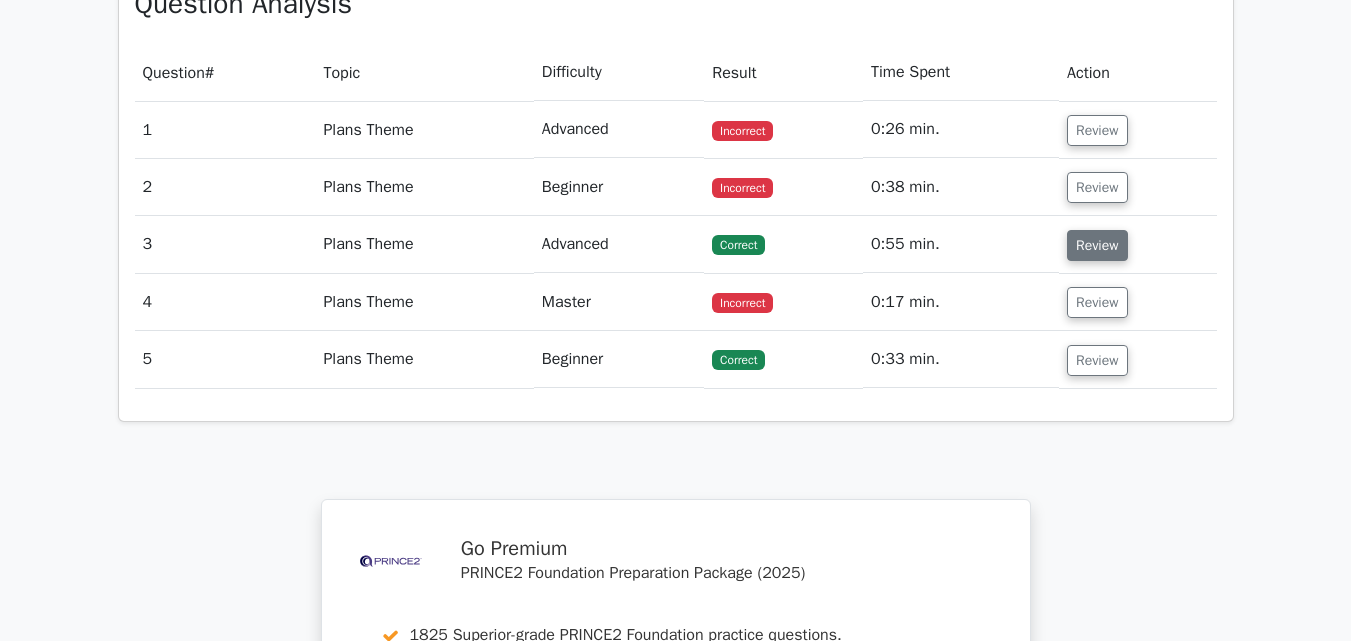 click on "Review" at bounding box center [1097, 245] 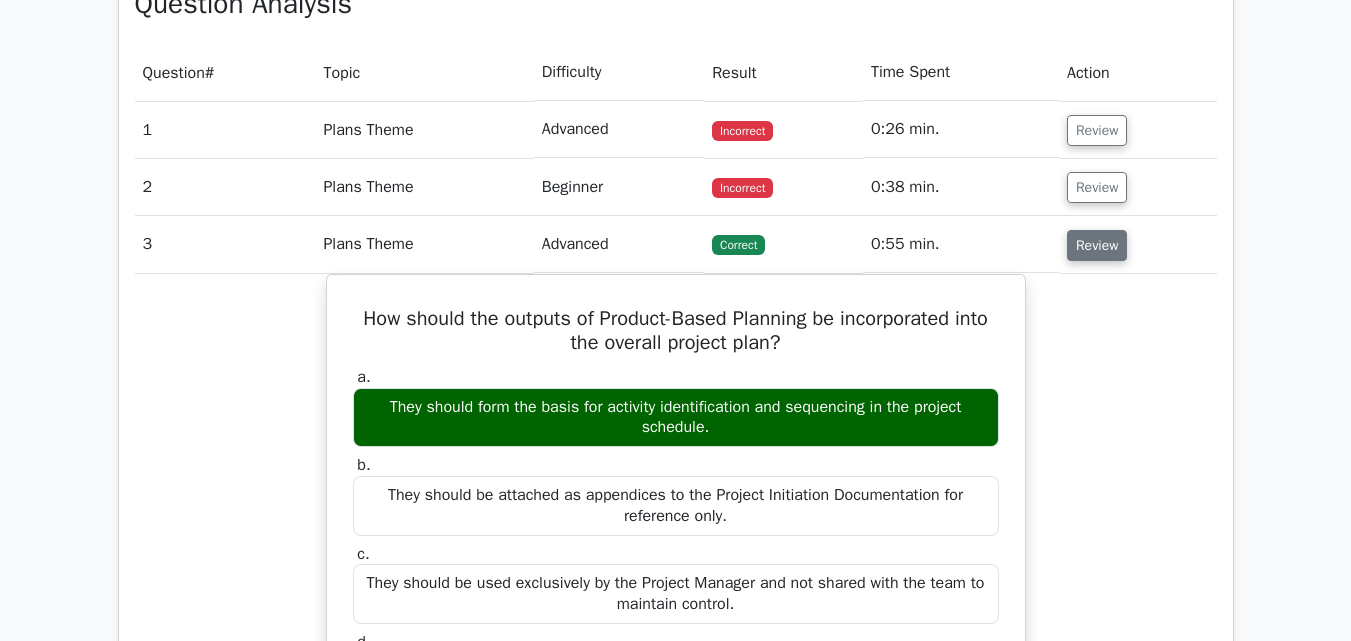 click on "Review" at bounding box center (1097, 245) 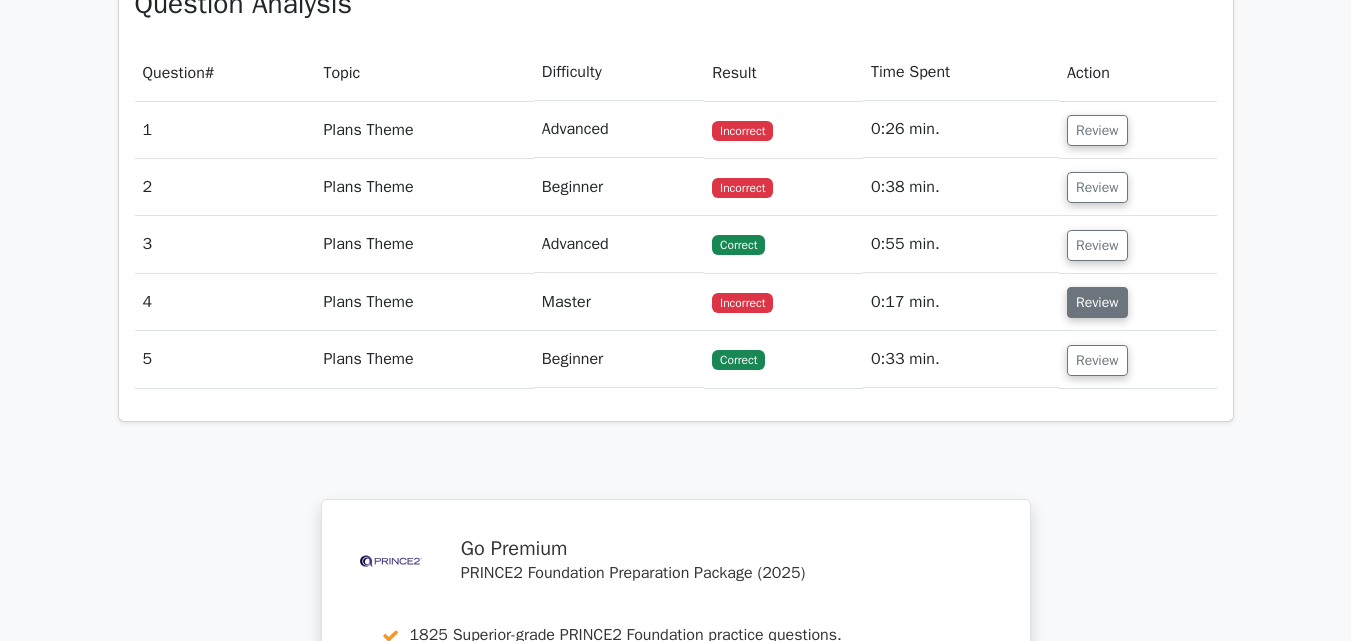 click on "Review" at bounding box center (1097, 302) 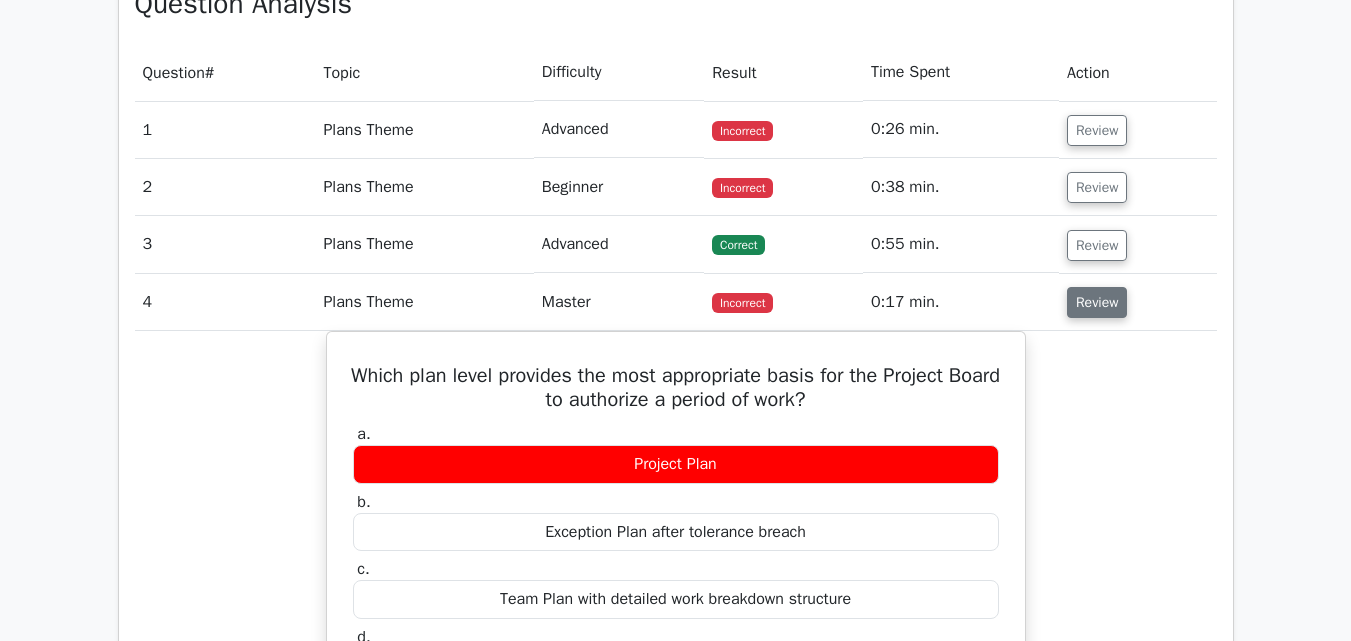 type 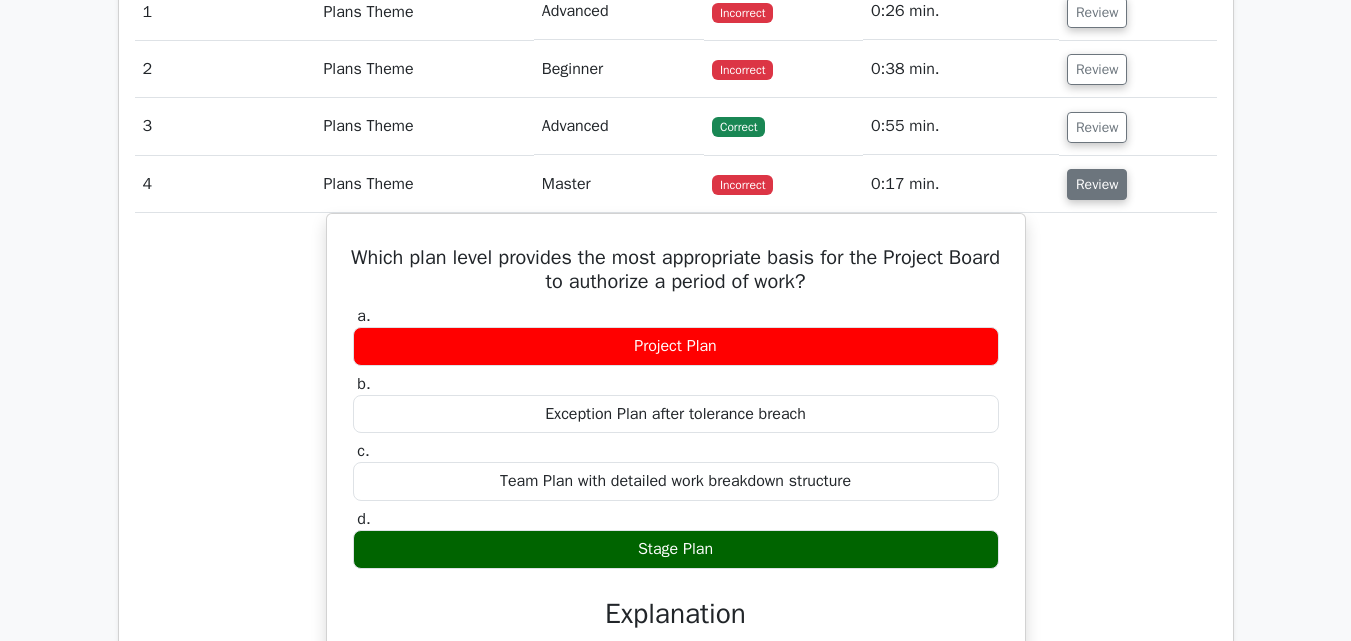 scroll, scrollTop: 1520, scrollLeft: 0, axis: vertical 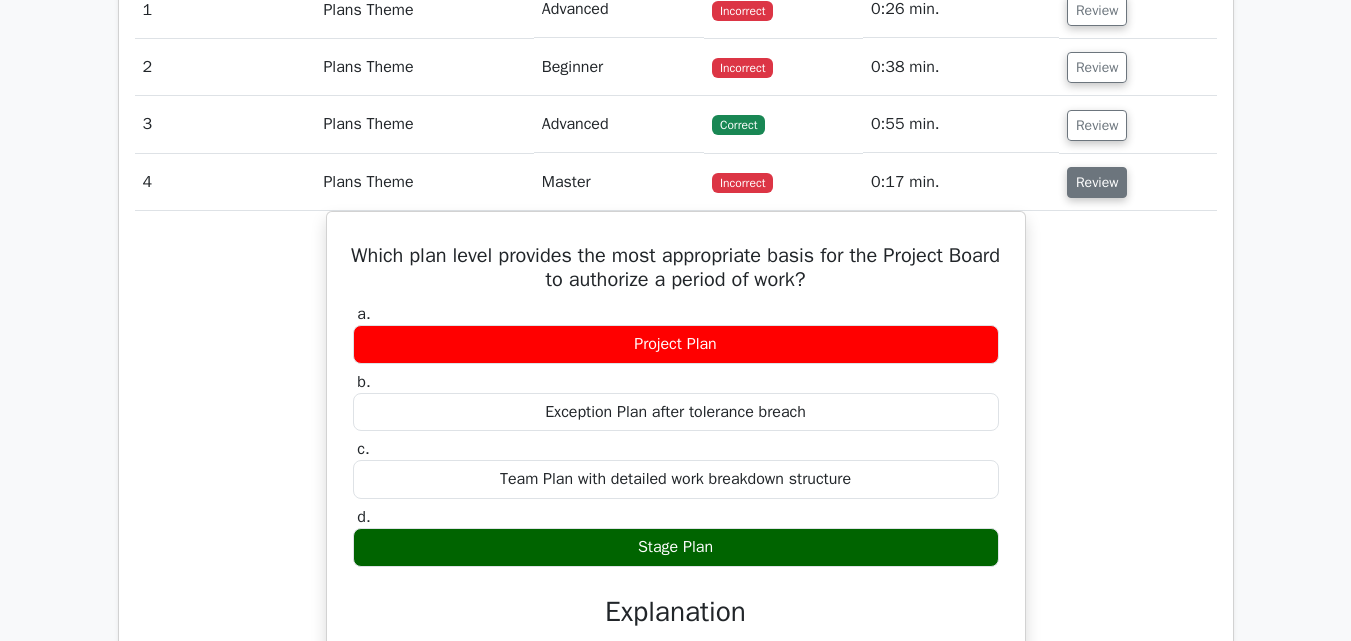 click on "Review" at bounding box center [1097, 182] 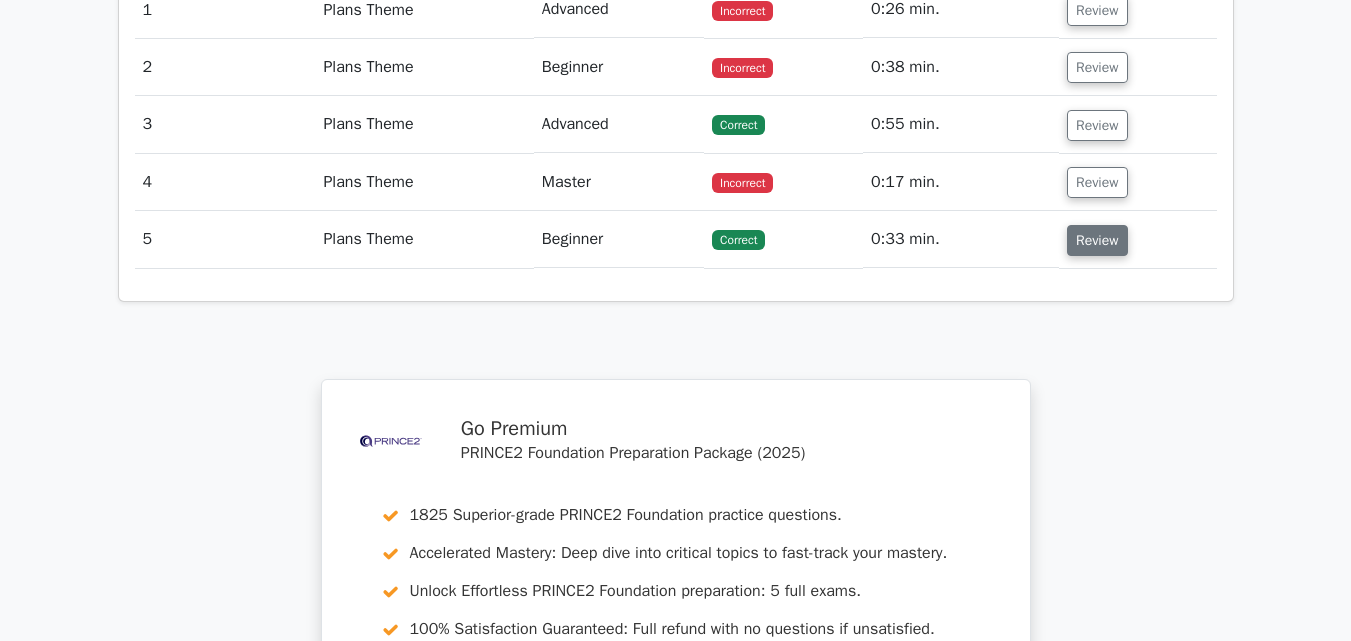 click on "Review" at bounding box center [1097, 240] 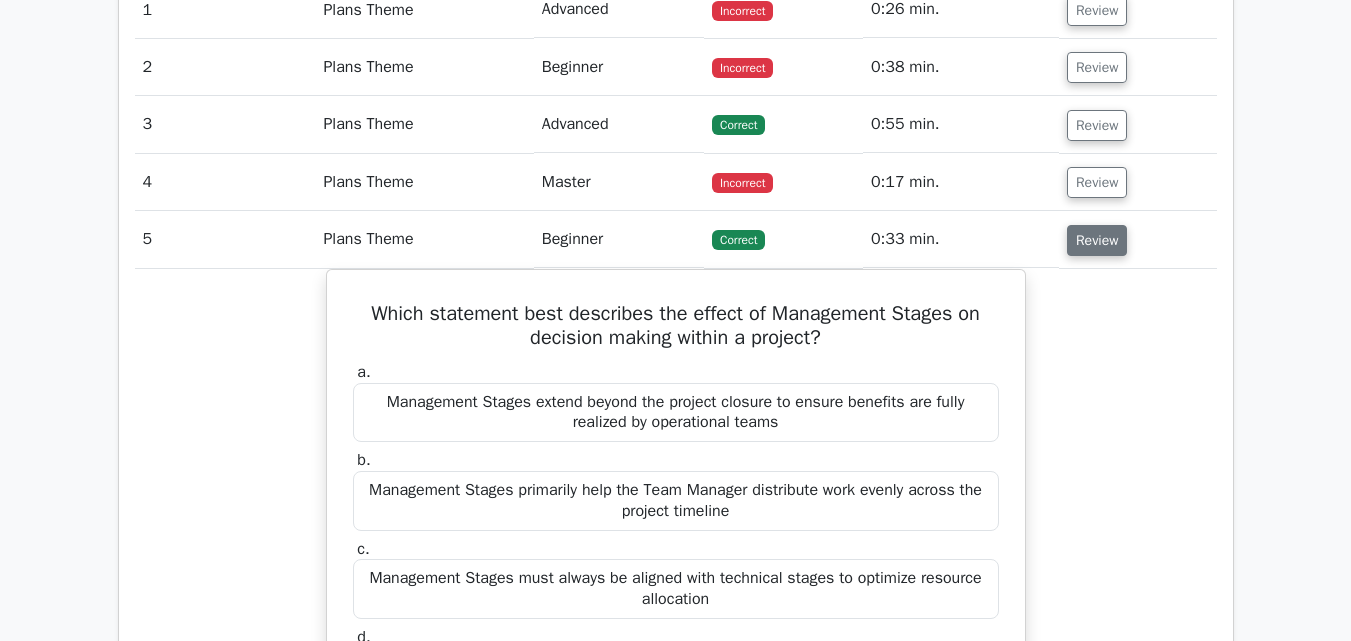 type 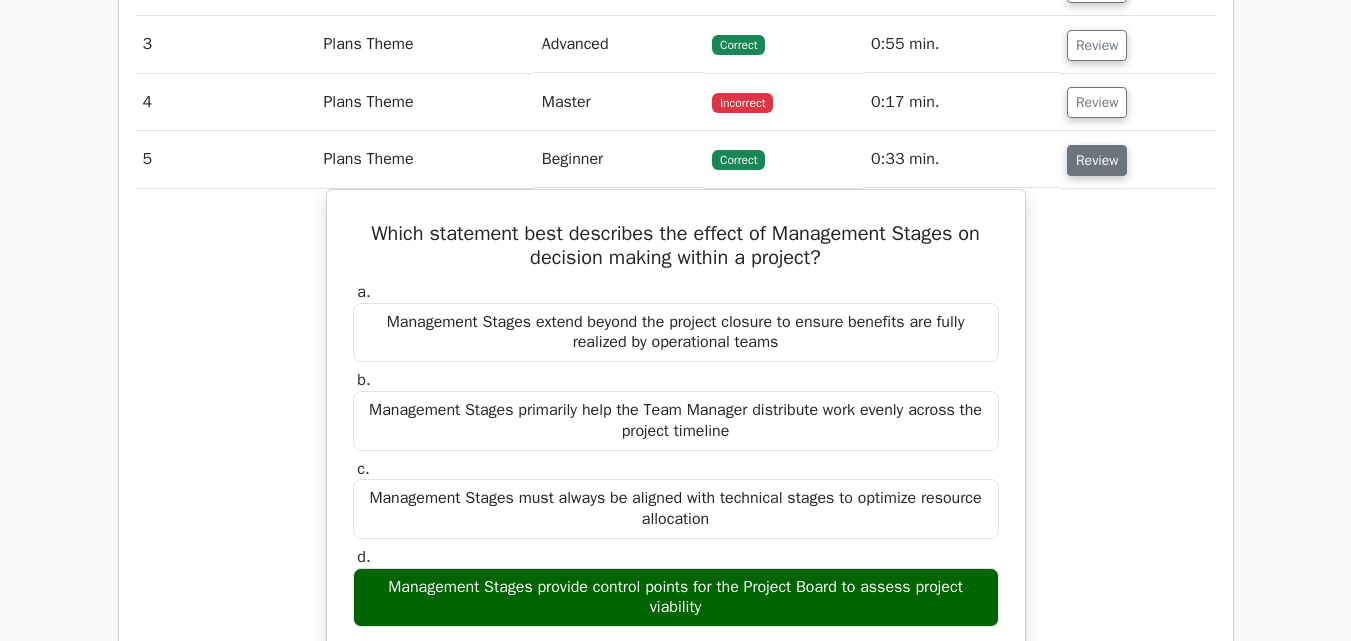 scroll, scrollTop: 1640, scrollLeft: 0, axis: vertical 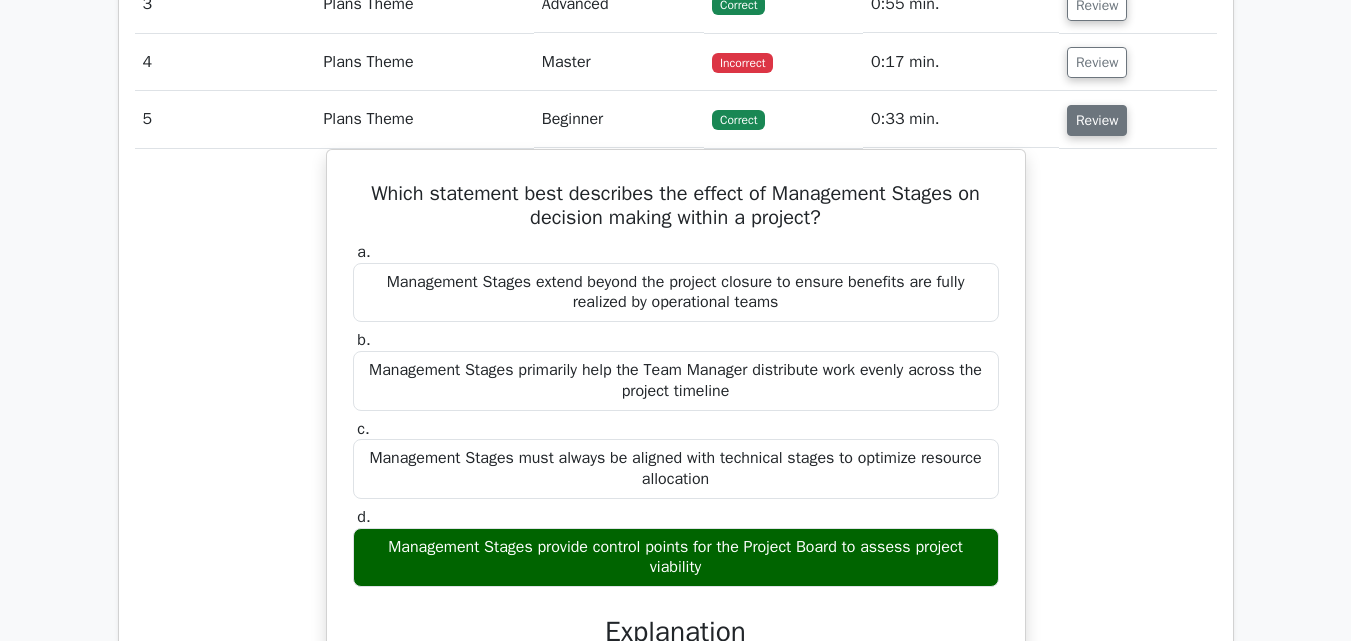 click on "Review" at bounding box center (1097, 120) 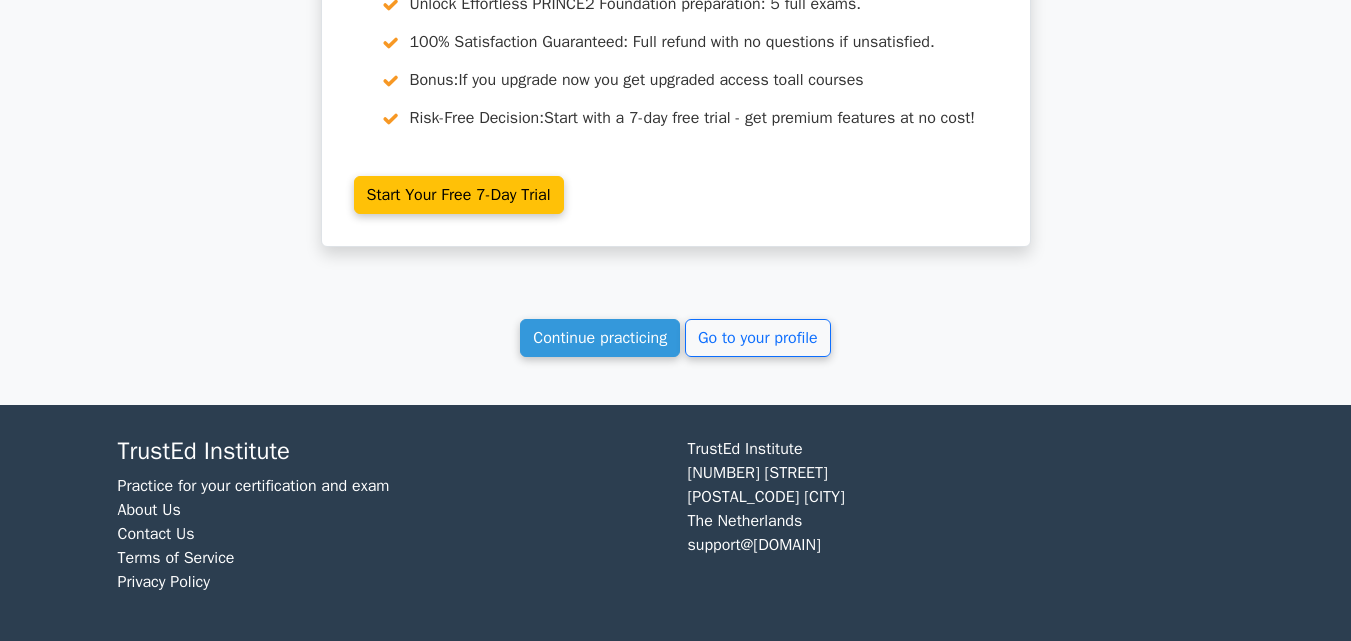 scroll, scrollTop: 2108, scrollLeft: 0, axis: vertical 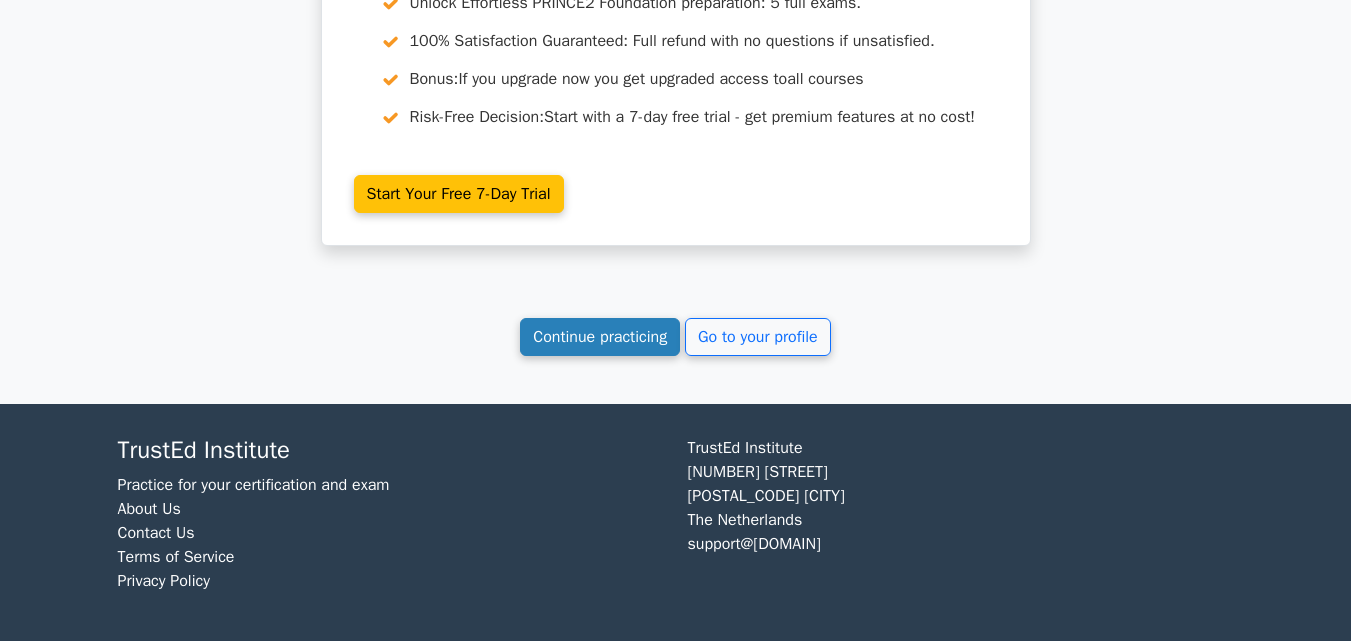 click on "Continue practicing" at bounding box center [600, 337] 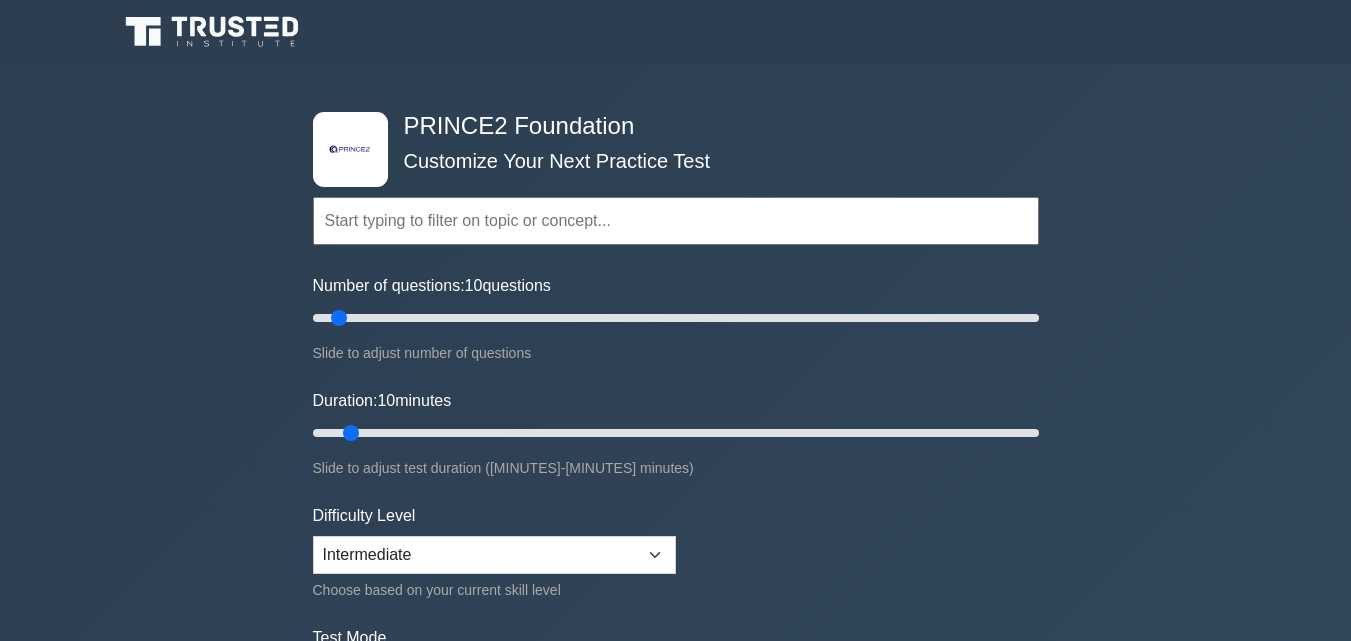 scroll, scrollTop: 0, scrollLeft: 0, axis: both 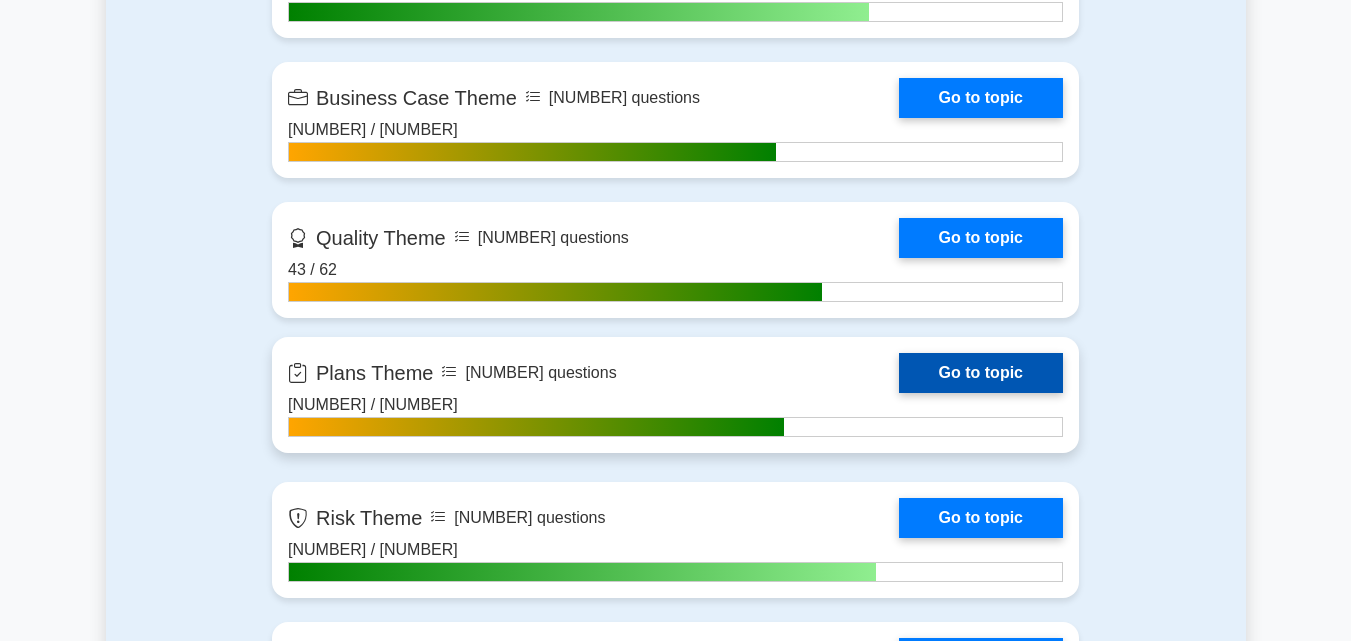 click on "Go to topic" at bounding box center [981, 373] 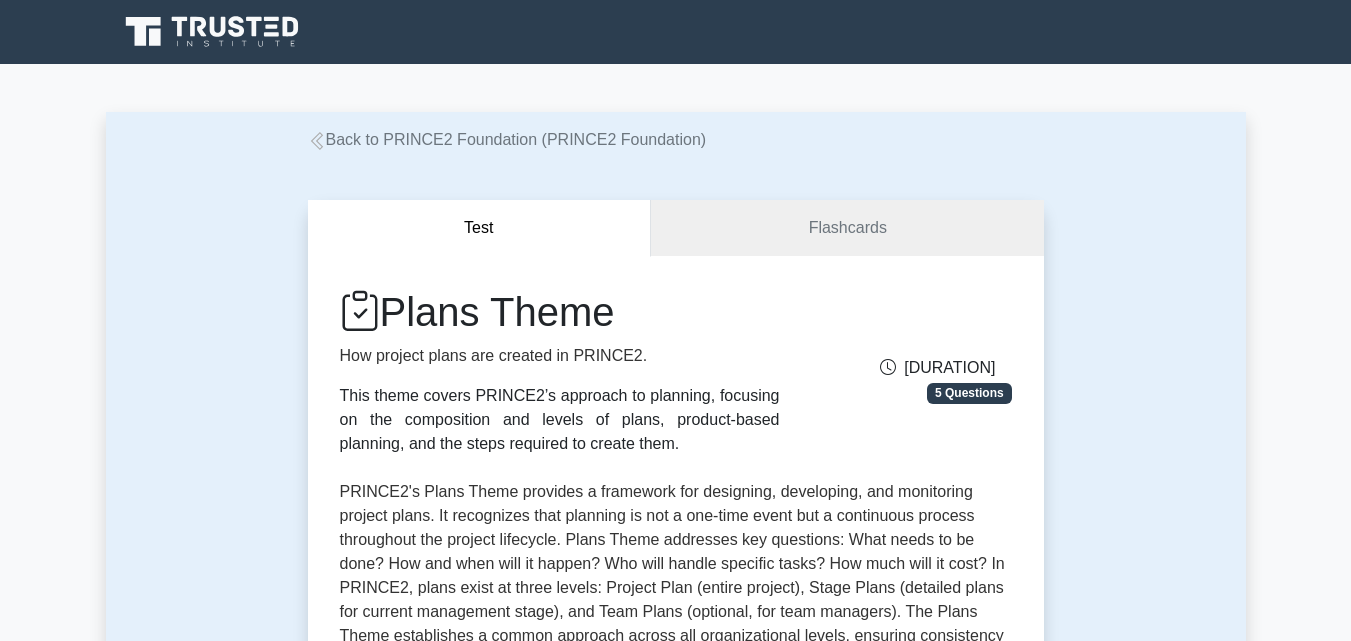 scroll, scrollTop: 0, scrollLeft: 0, axis: both 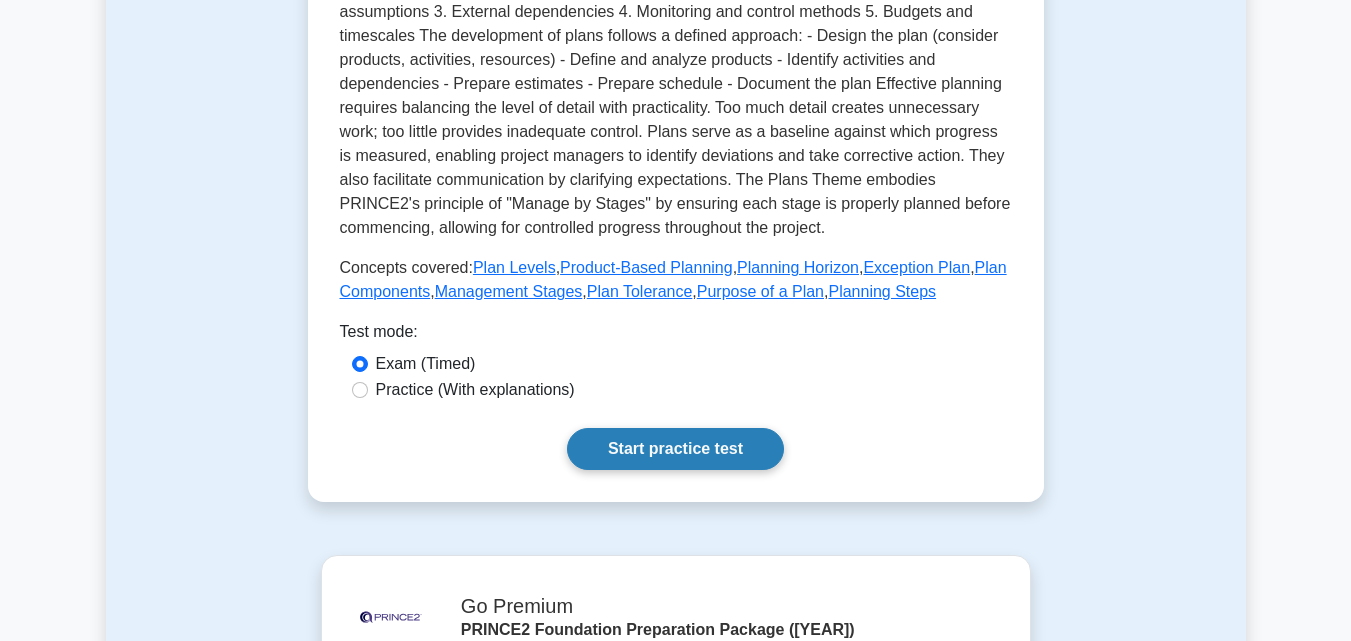 click on "Start practice test" at bounding box center (675, 449) 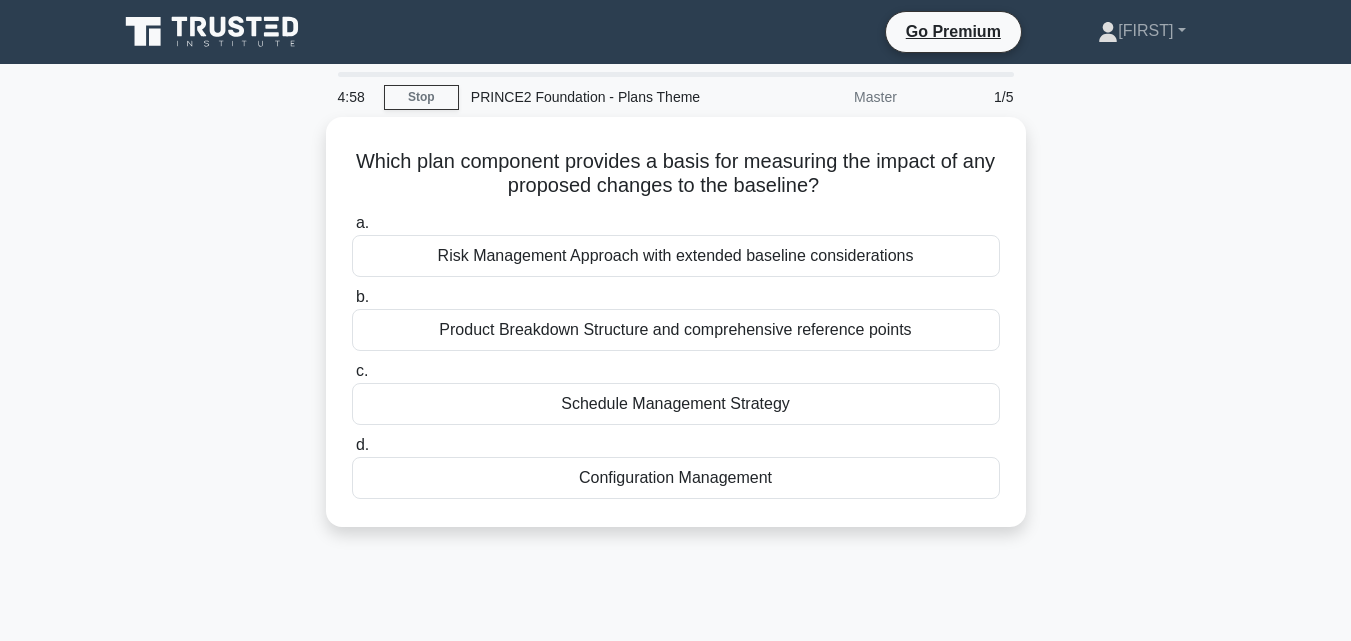 scroll, scrollTop: 0, scrollLeft: 0, axis: both 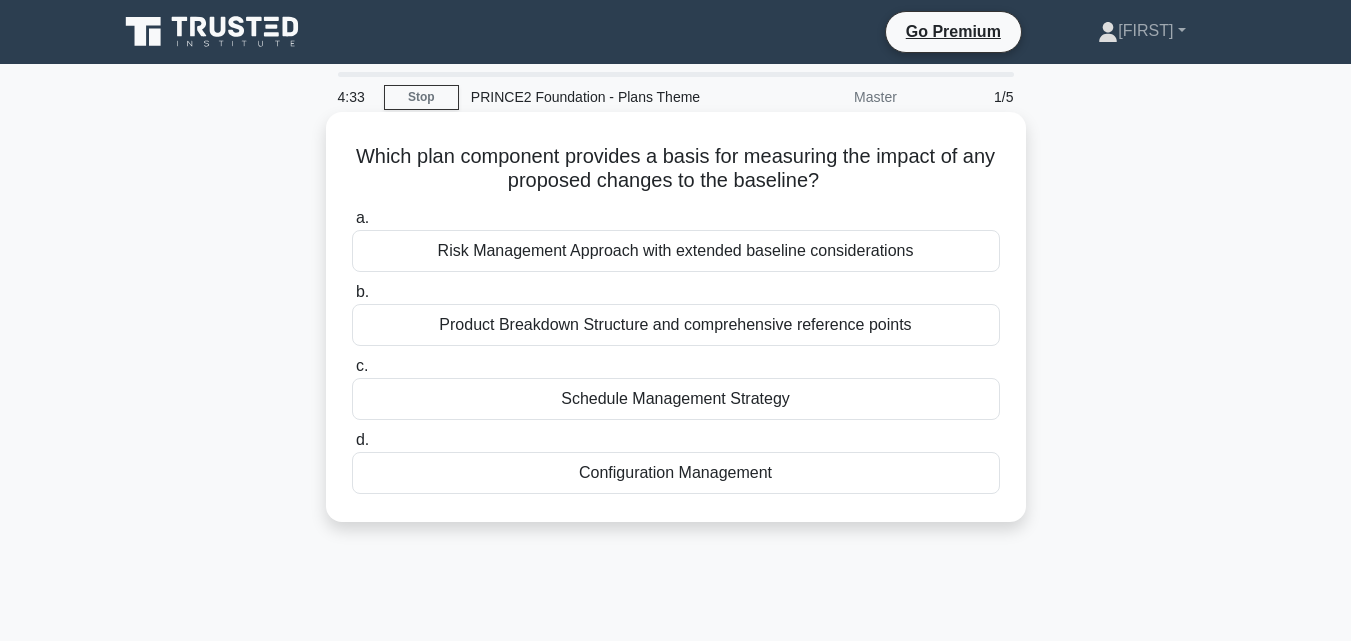 click on "Configuration Management" at bounding box center [676, 473] 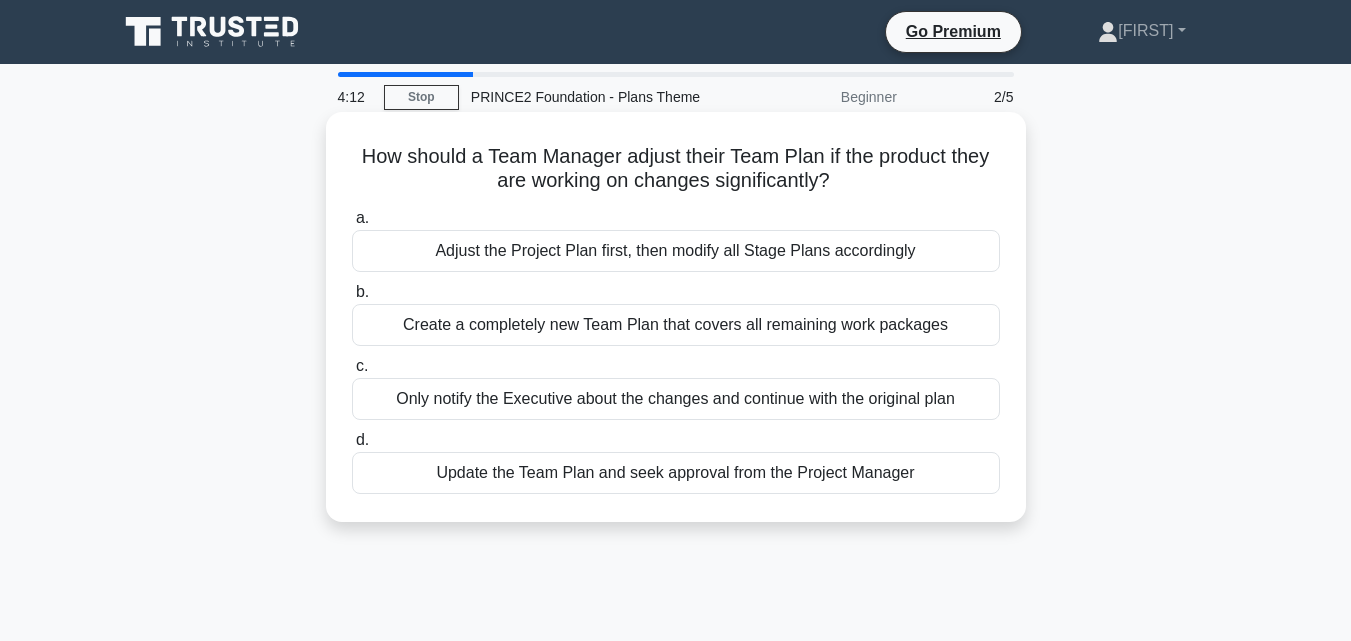 click on "Update the Team Plan and seek approval from the Project Manager" at bounding box center (676, 473) 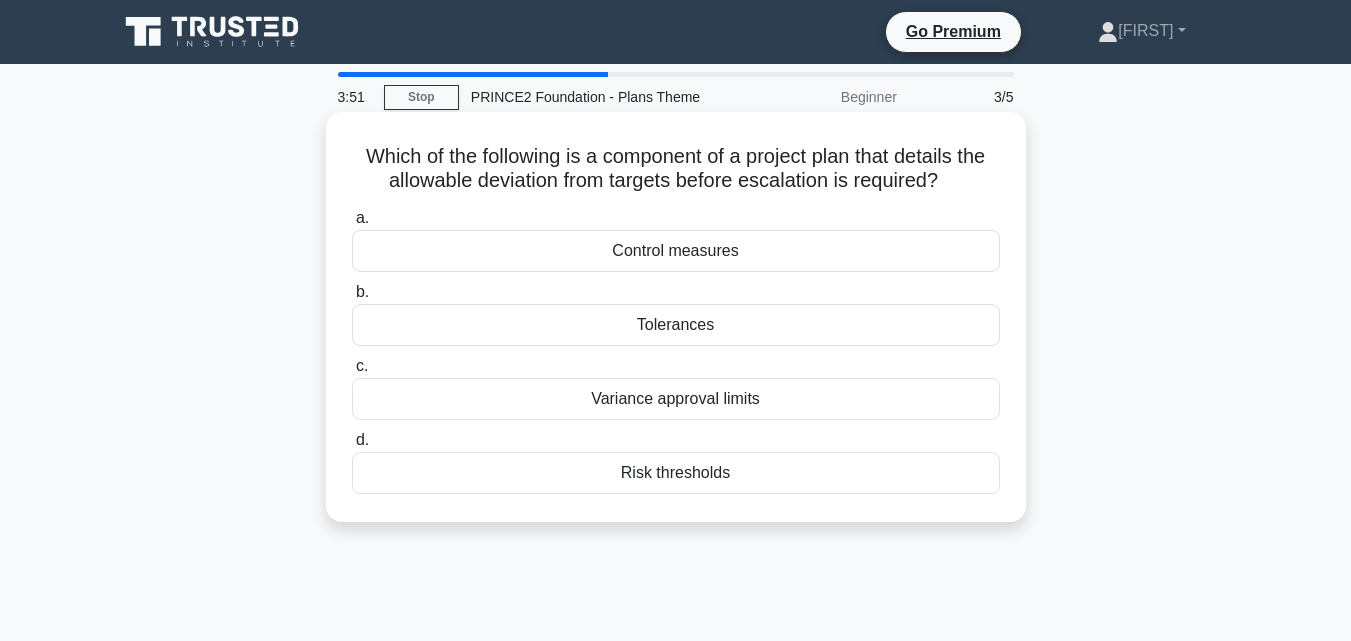 click on "Tolerances" at bounding box center [676, 325] 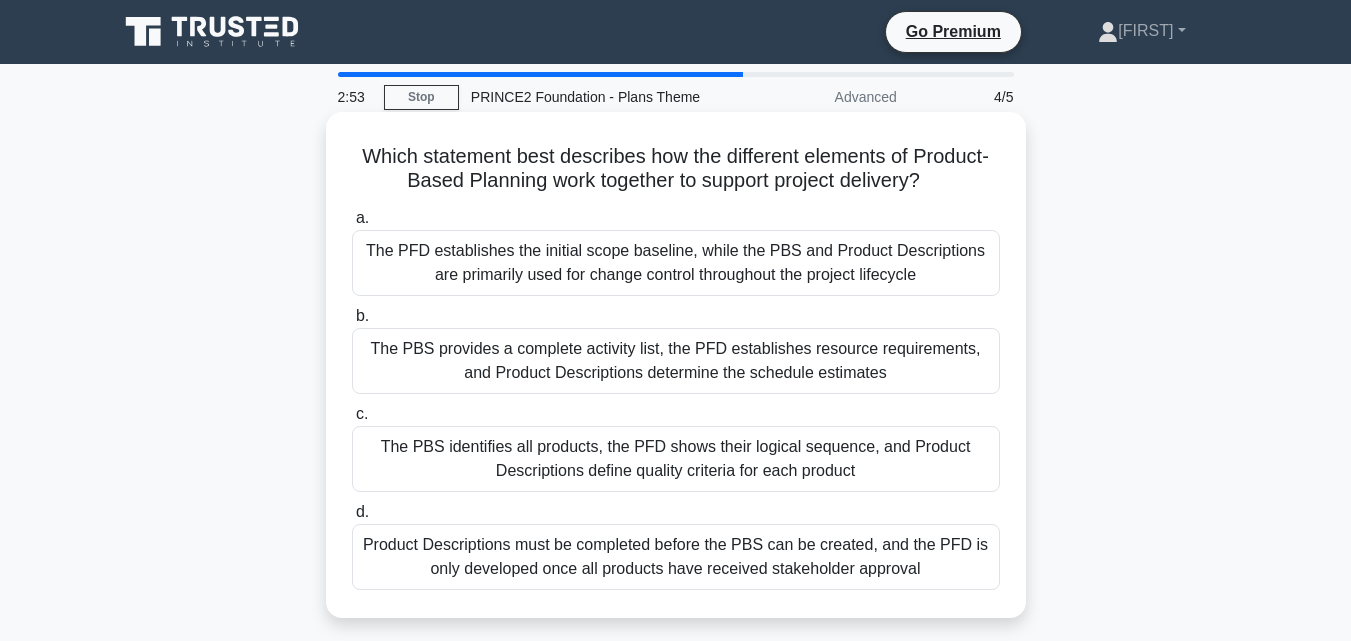click on "The PBS identifies all products, the PFD shows their logical sequence, and Product Descriptions define quality criteria for each product" at bounding box center [676, 459] 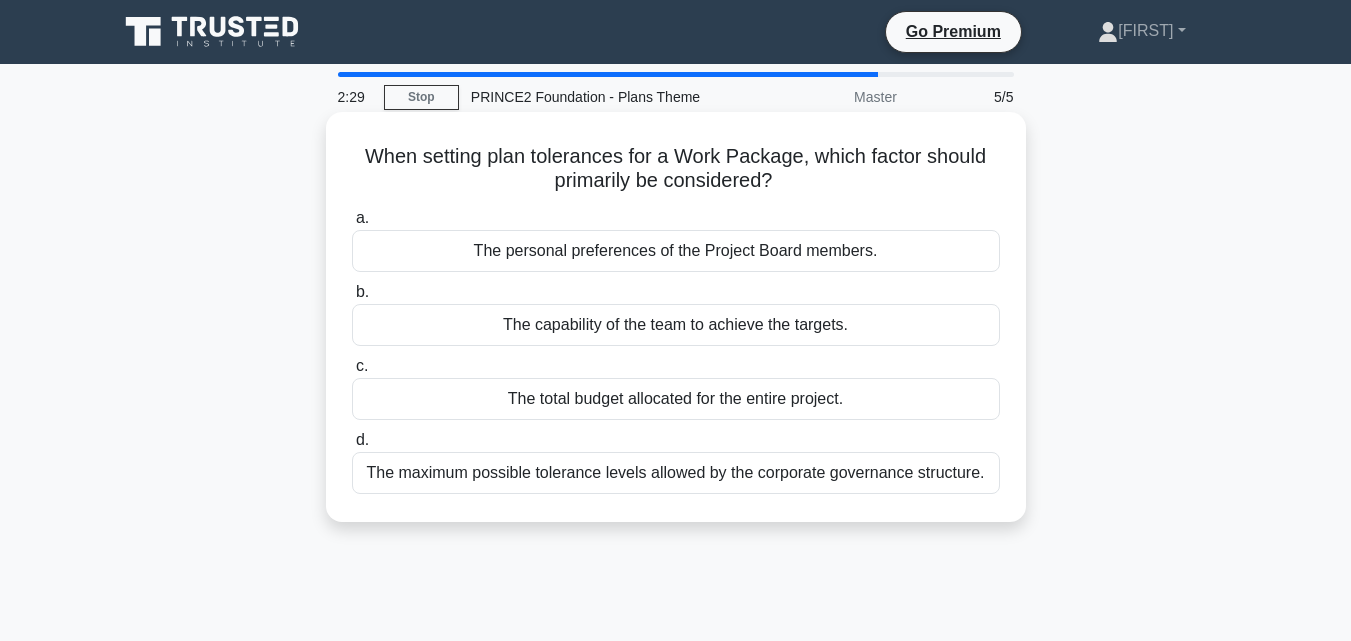 click on "The capability of the team to achieve the targets." at bounding box center [676, 325] 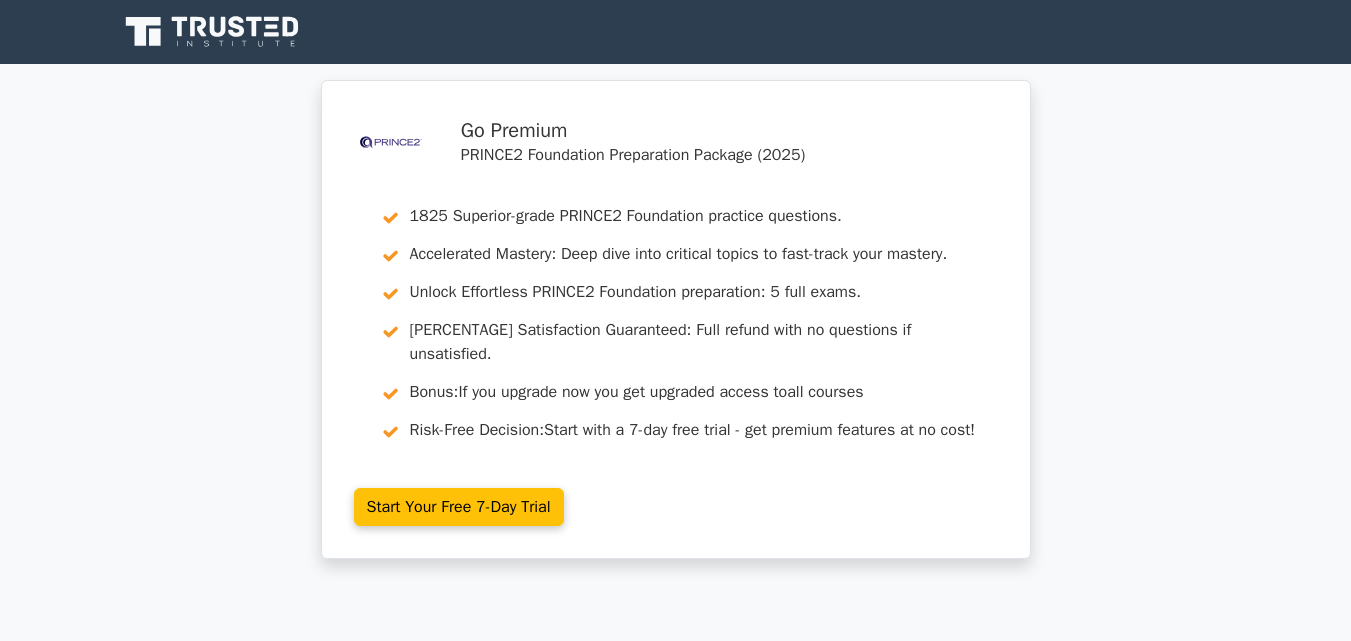 scroll, scrollTop: 0, scrollLeft: 0, axis: both 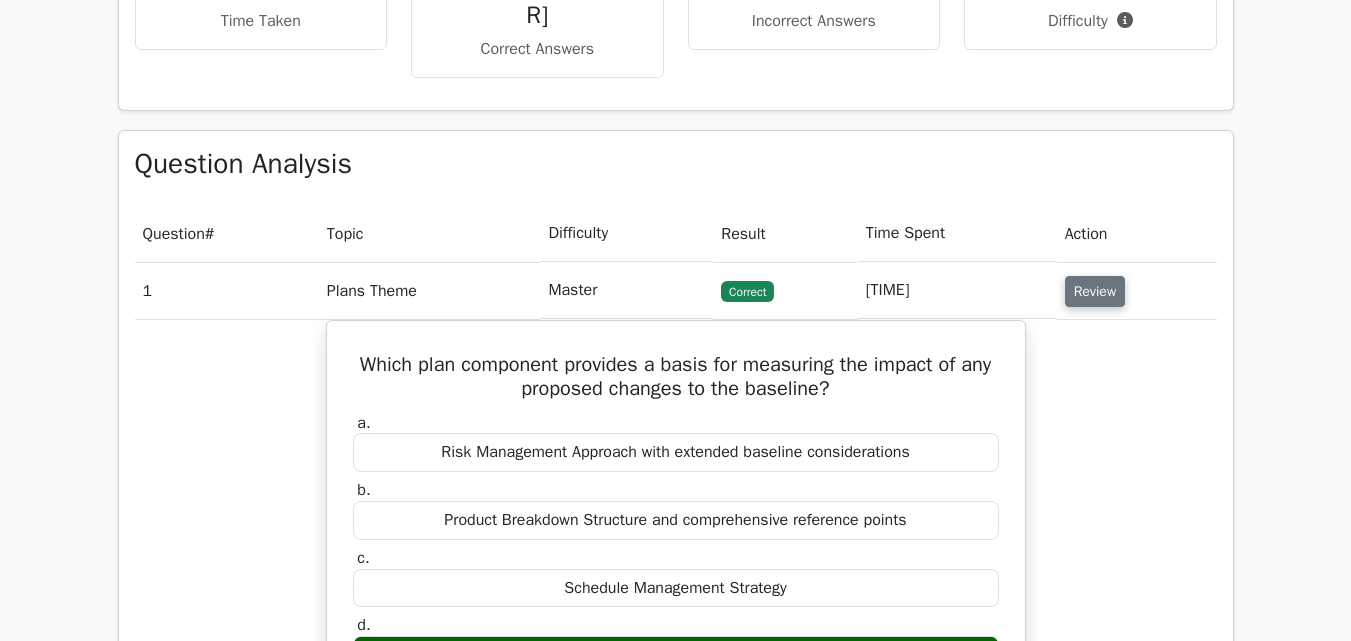 click on "Review" at bounding box center [1095, 291] 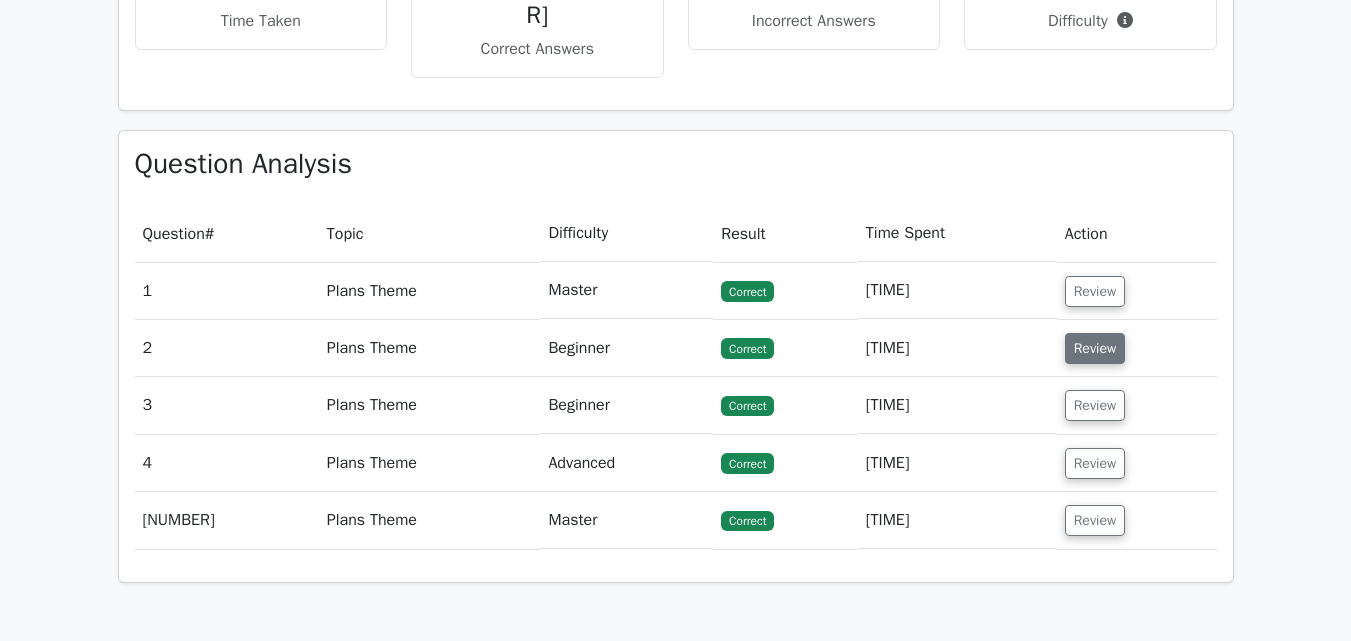 click on "Review" at bounding box center [1095, 348] 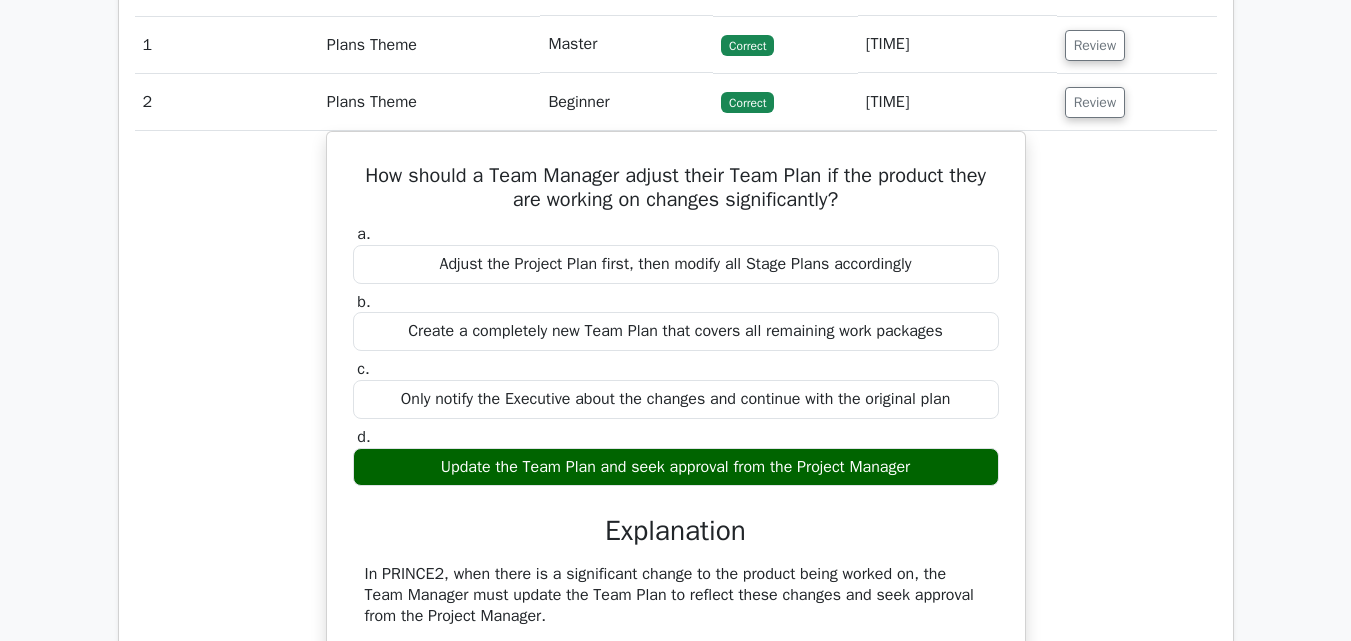 scroll, scrollTop: 1568, scrollLeft: 0, axis: vertical 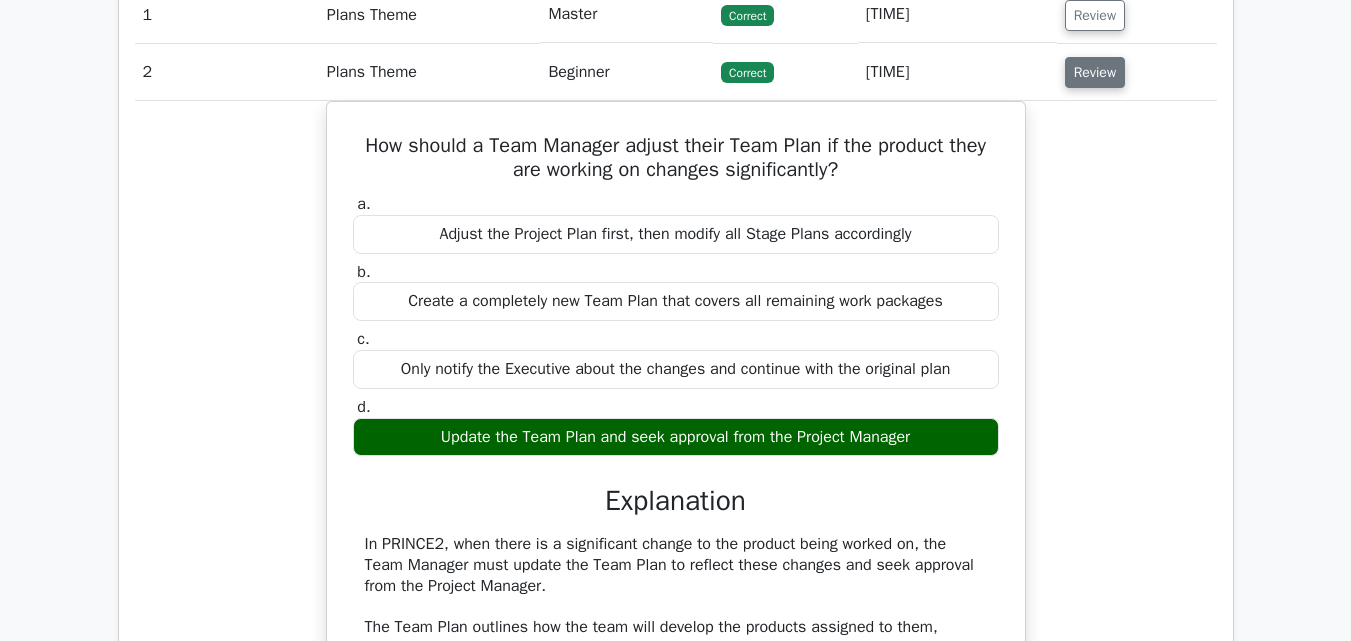 click on "Review" at bounding box center [1095, 72] 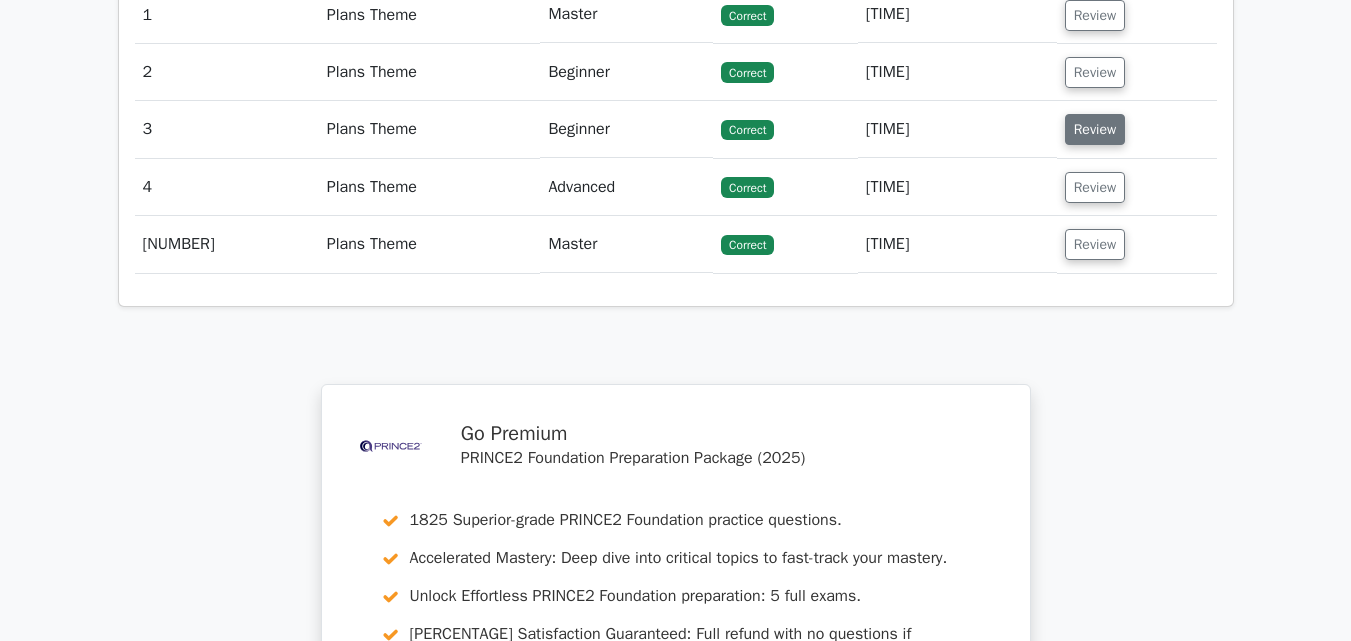click on "Review" at bounding box center [1095, 129] 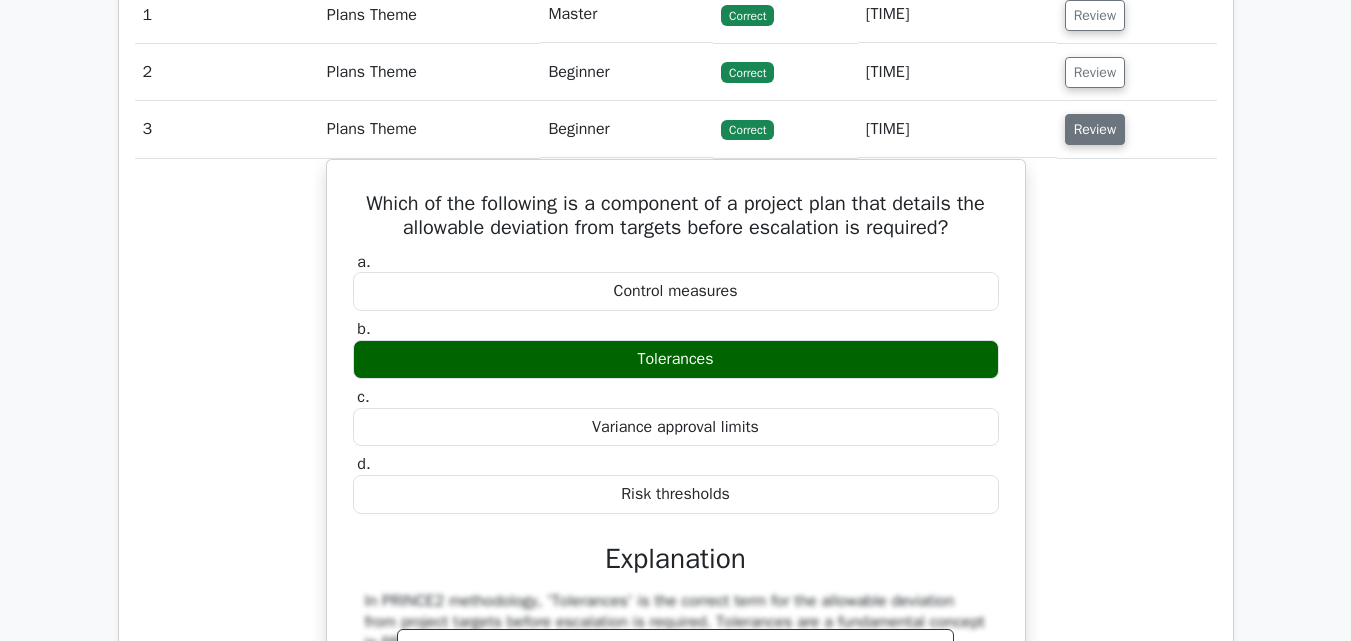 click on "Review" at bounding box center [1095, 129] 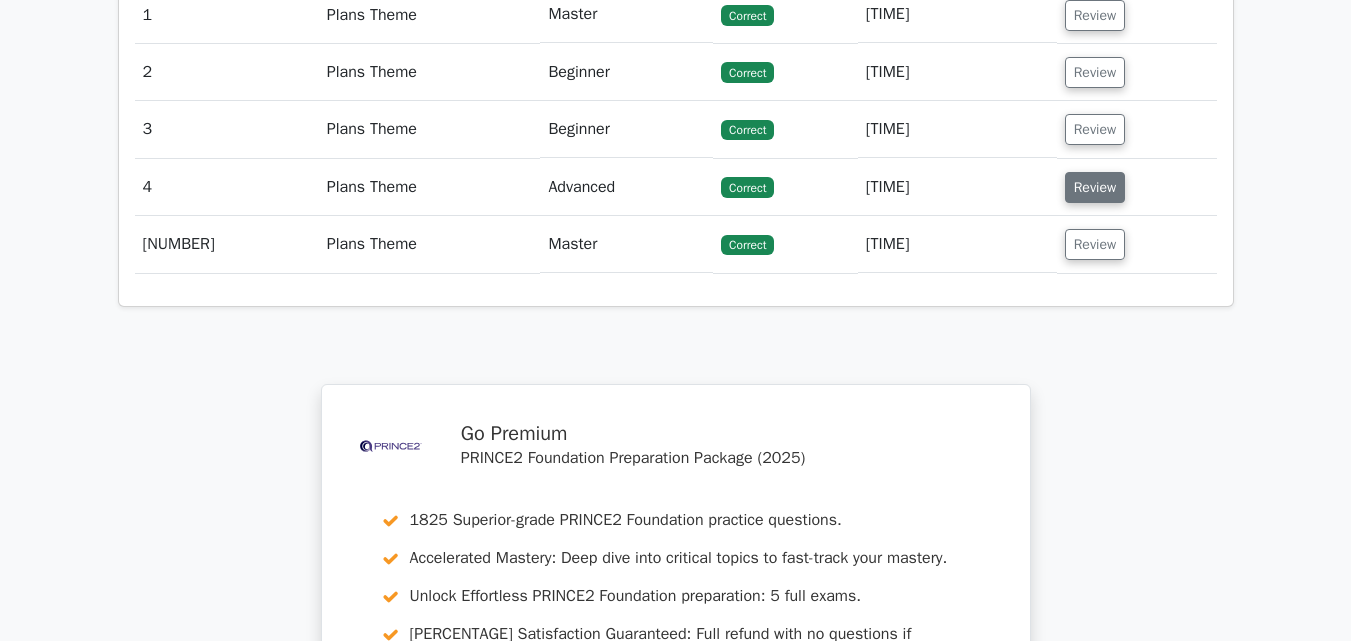 click on "Review" at bounding box center [1095, 187] 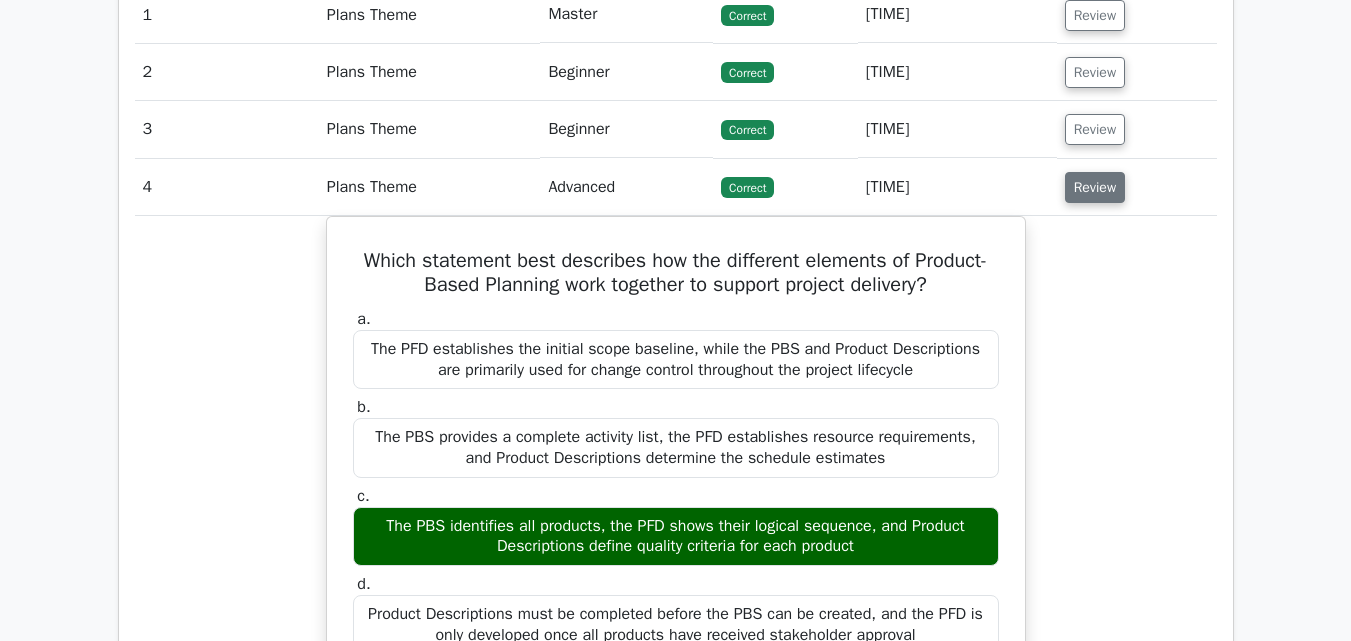 click on "Review" at bounding box center (1095, 187) 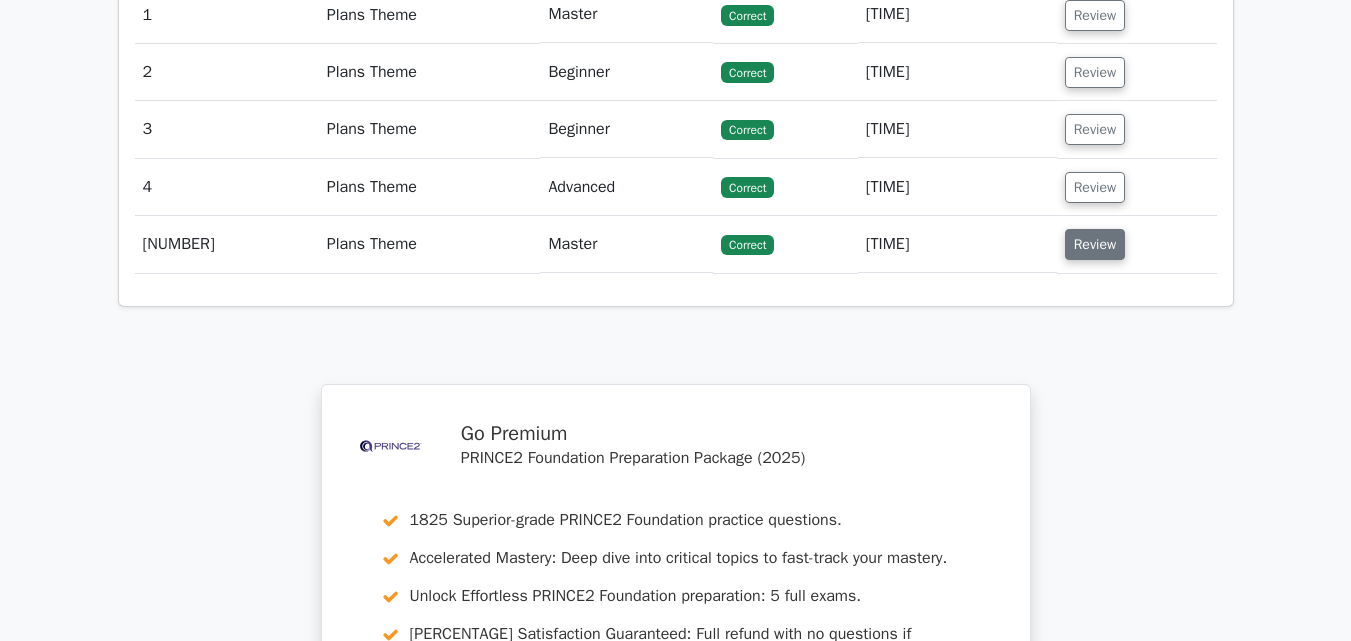 click on "Review" at bounding box center (1095, 244) 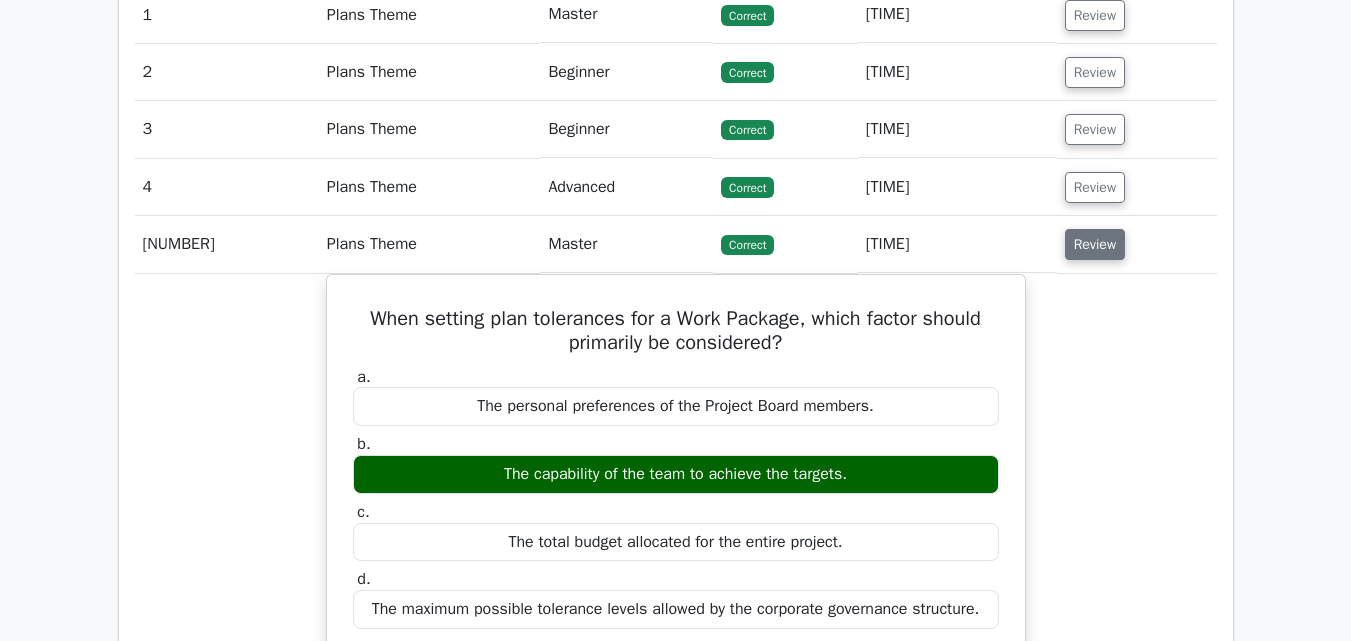 click on "Review" at bounding box center (1095, 244) 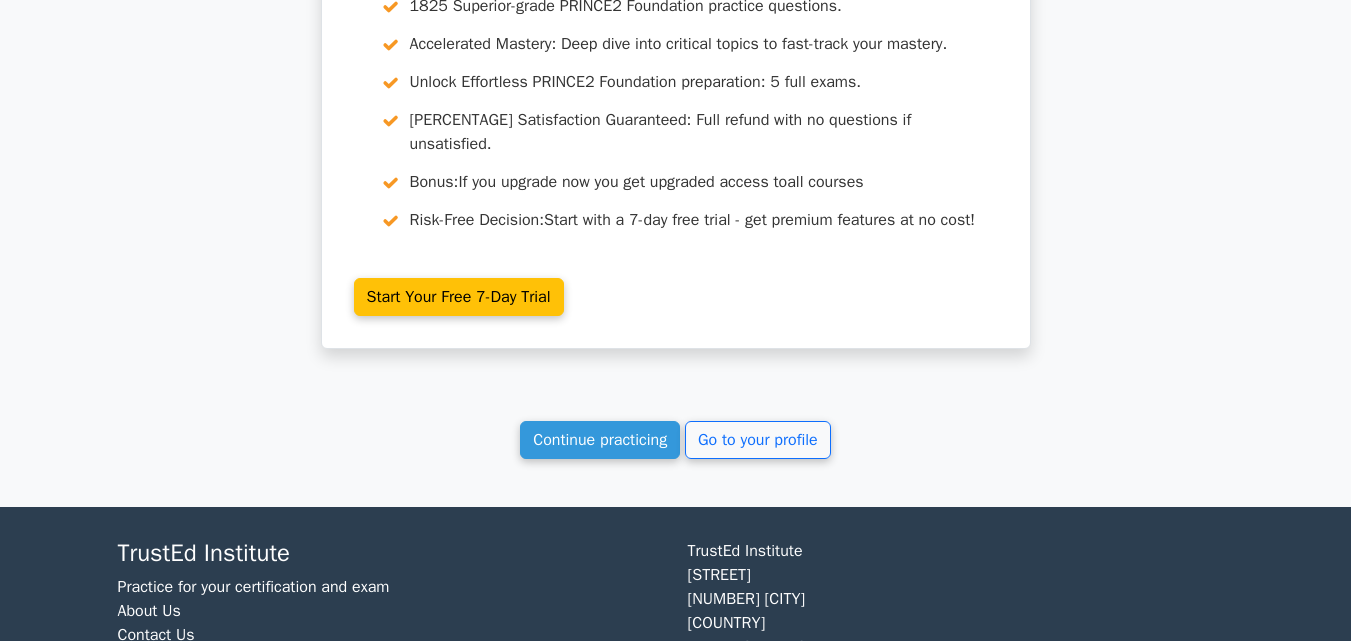 scroll, scrollTop: 2108, scrollLeft: 0, axis: vertical 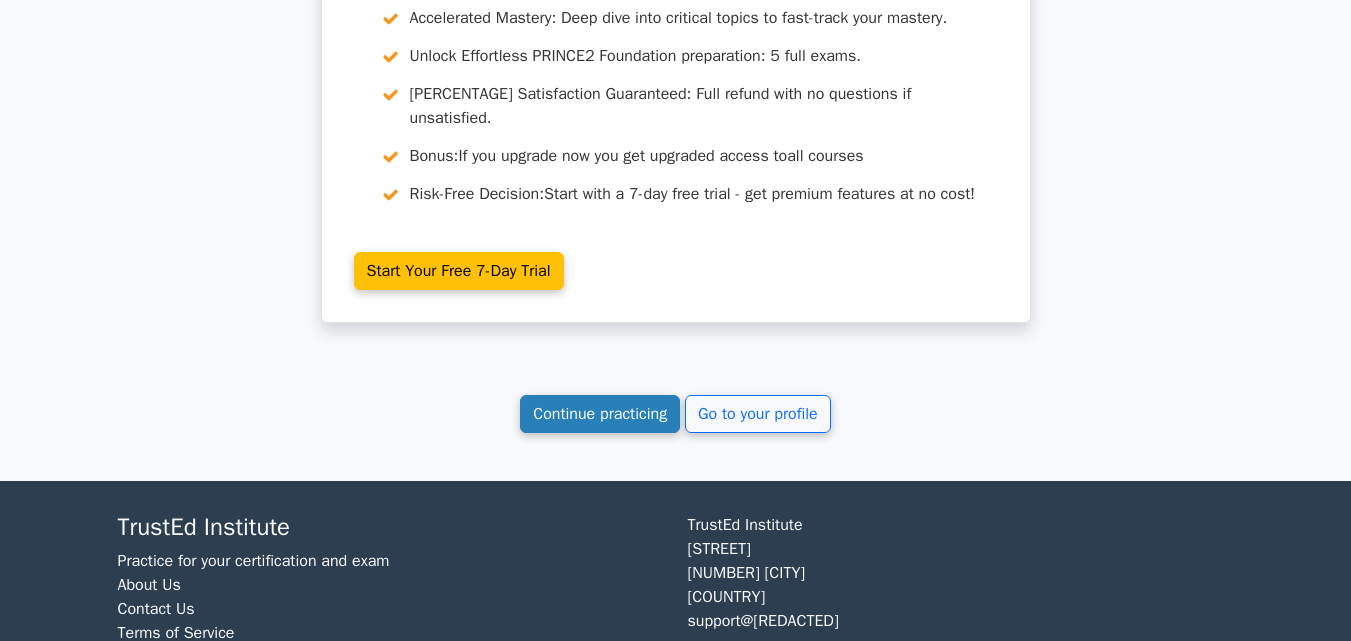 click on "Continue practicing" at bounding box center [600, 414] 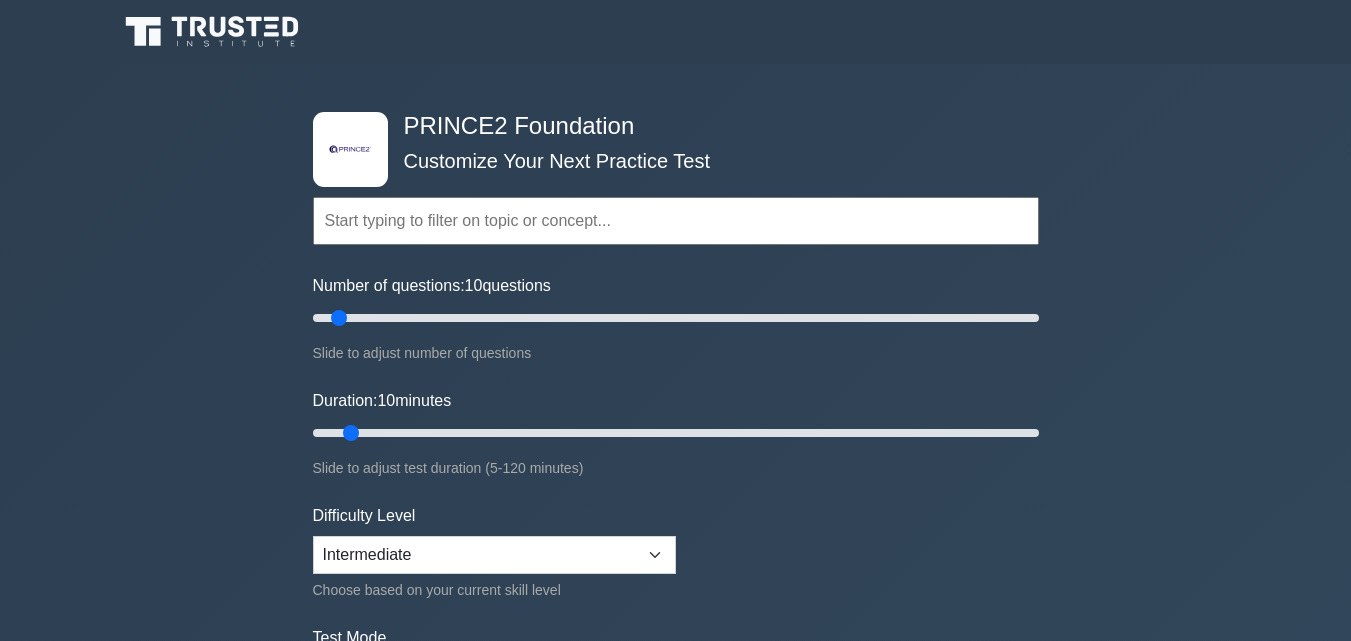 scroll, scrollTop: 0, scrollLeft: 0, axis: both 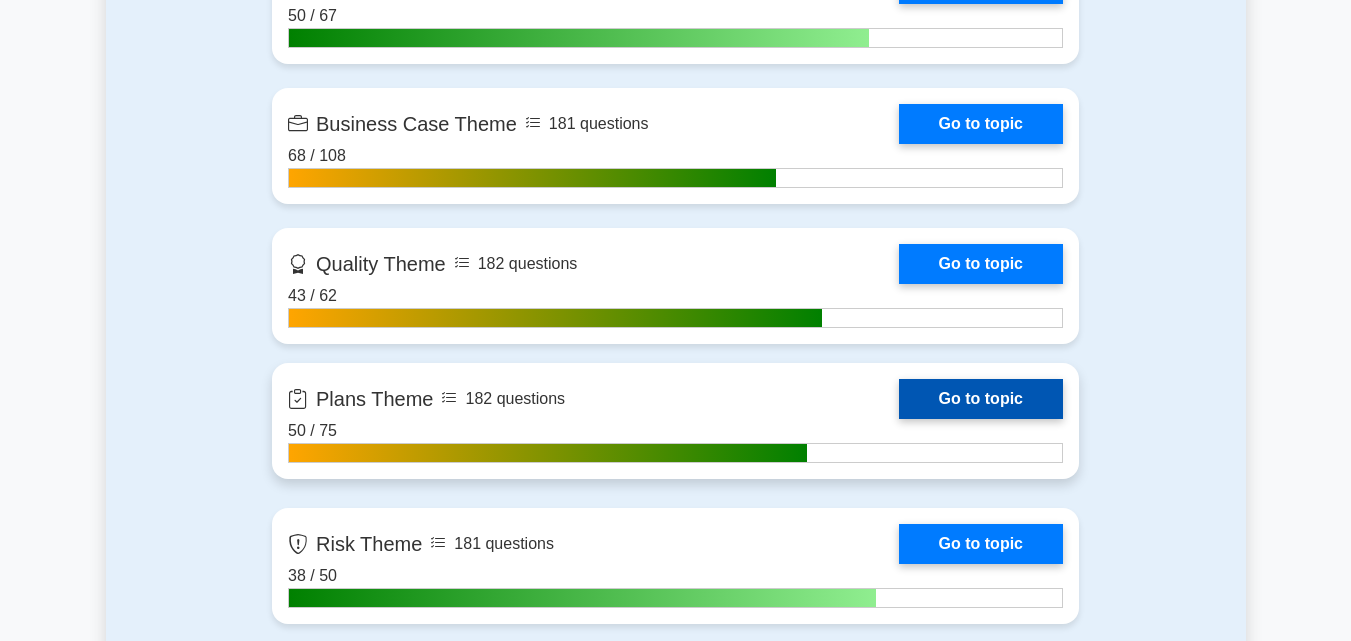 click on "Go to topic" at bounding box center [981, 399] 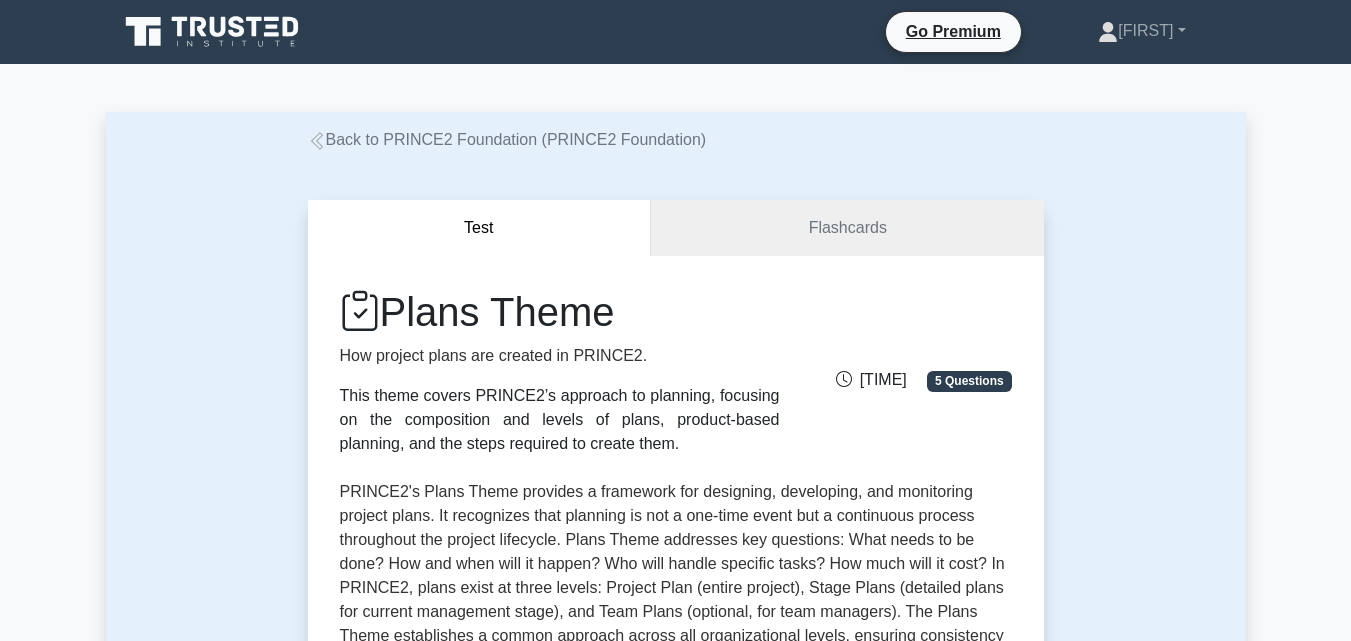 scroll, scrollTop: 0, scrollLeft: 0, axis: both 